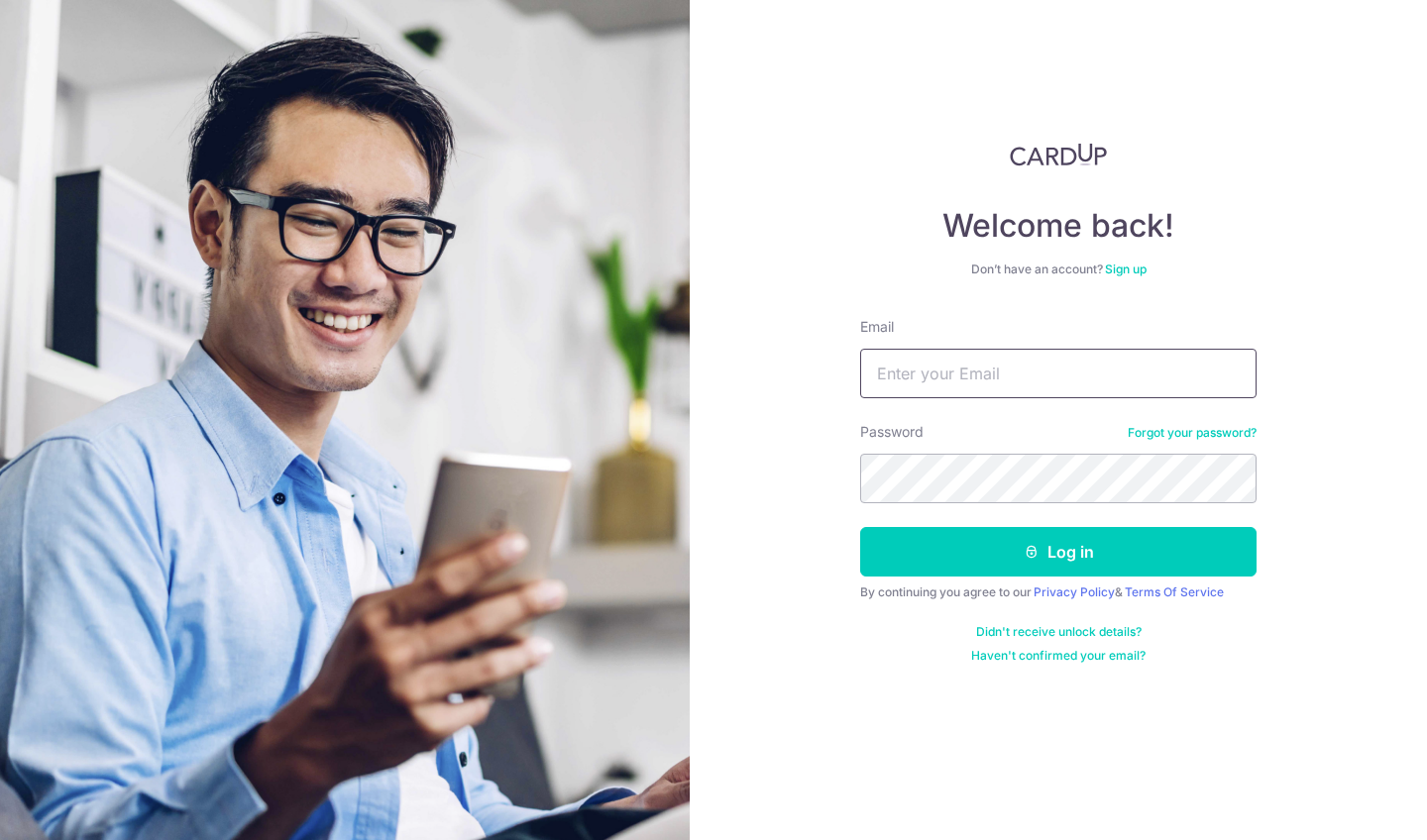 scroll, scrollTop: 0, scrollLeft: 0, axis: both 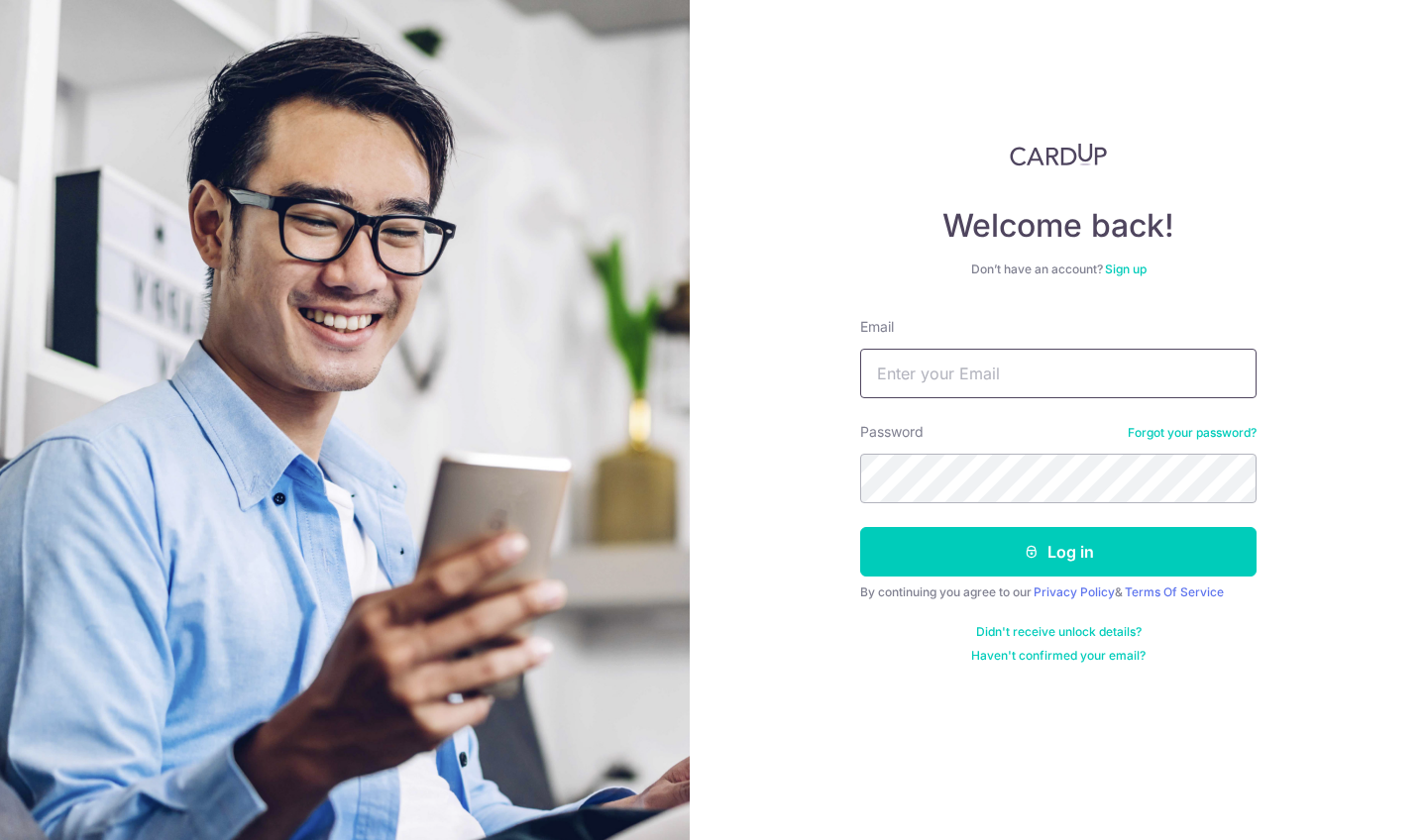 click on "Email" at bounding box center [1058, 373] 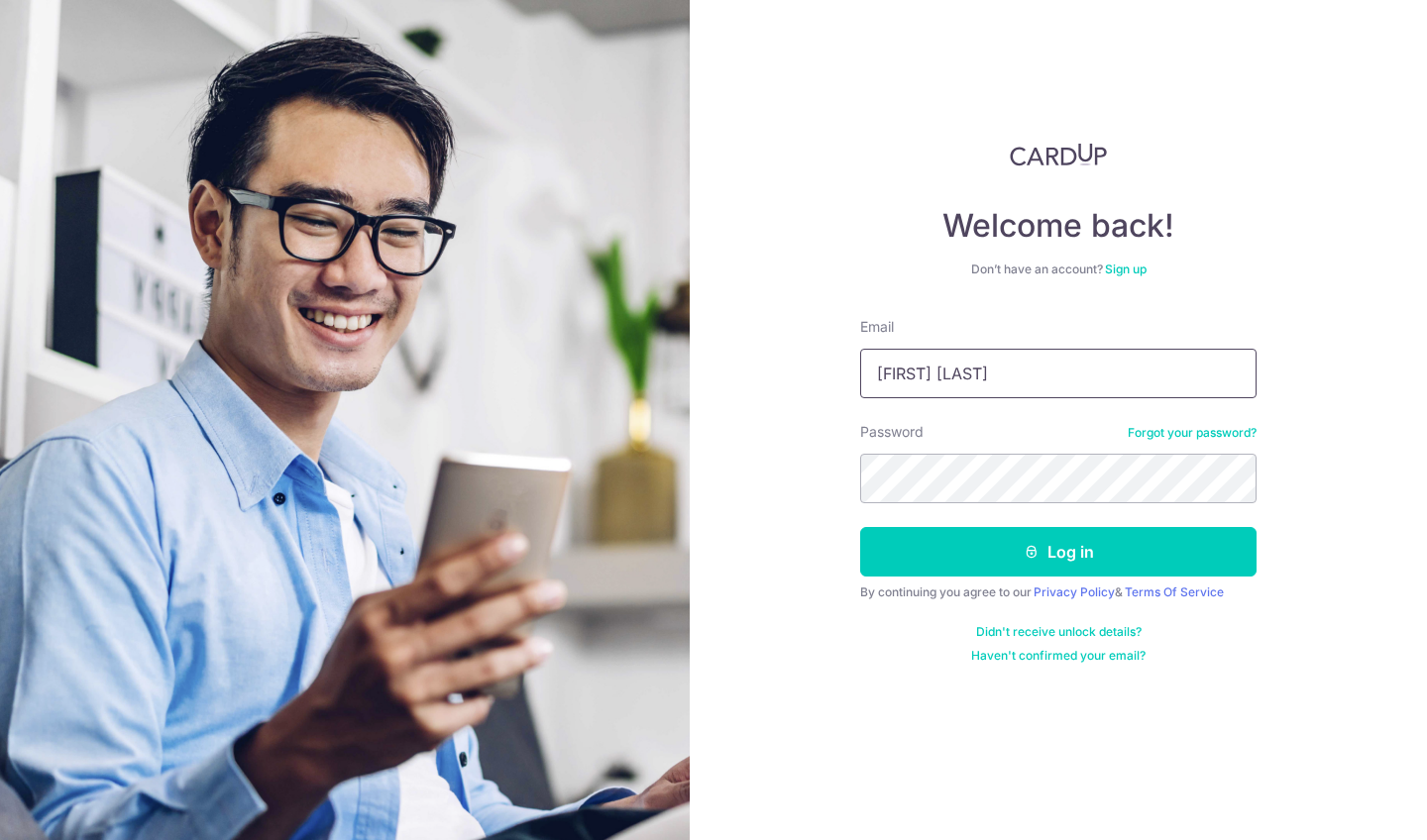 drag, startPoint x: 1020, startPoint y: 382, endPoint x: 856, endPoint y: 378, distance: 164.04877 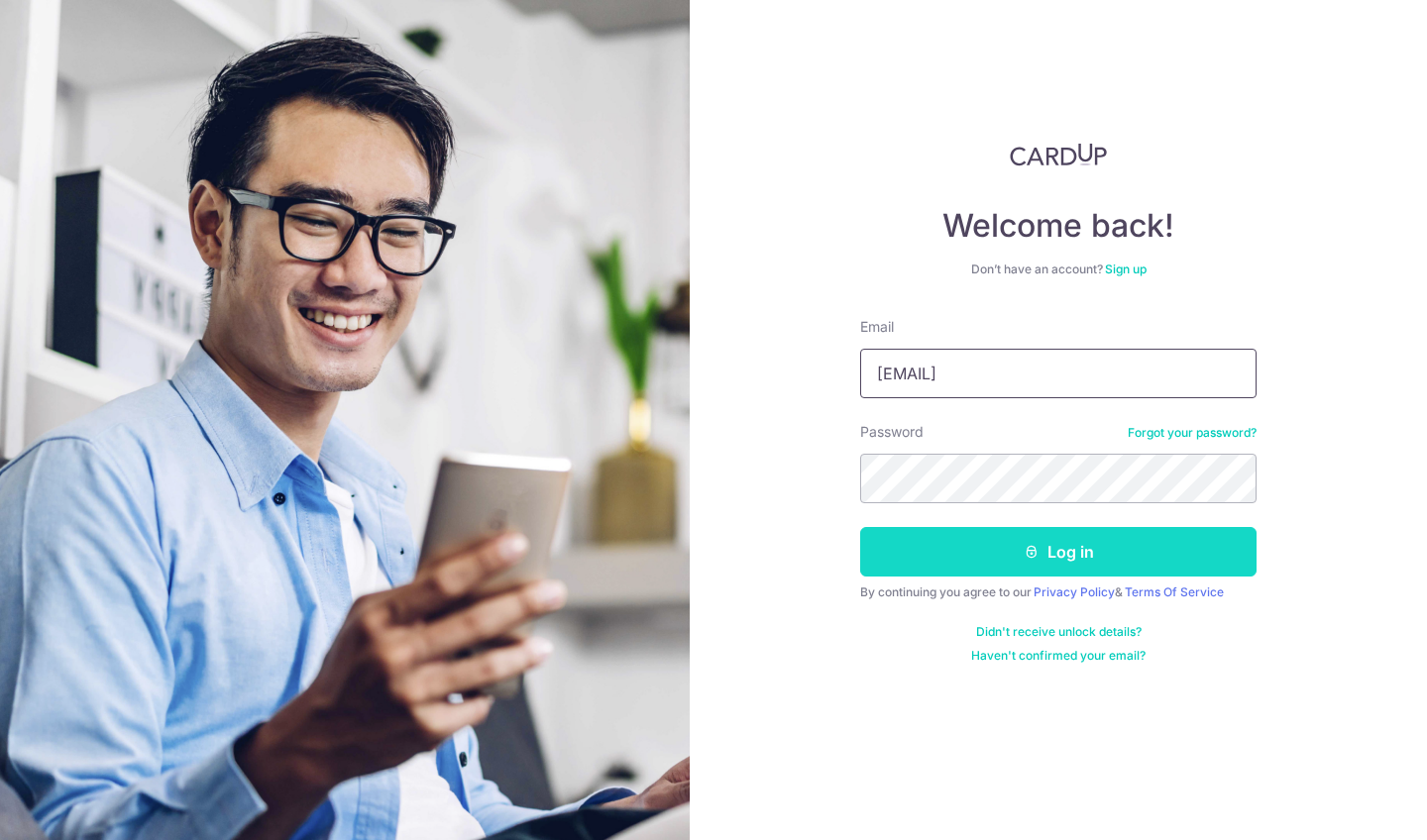 type on "gwengoh.mh@gmail.com" 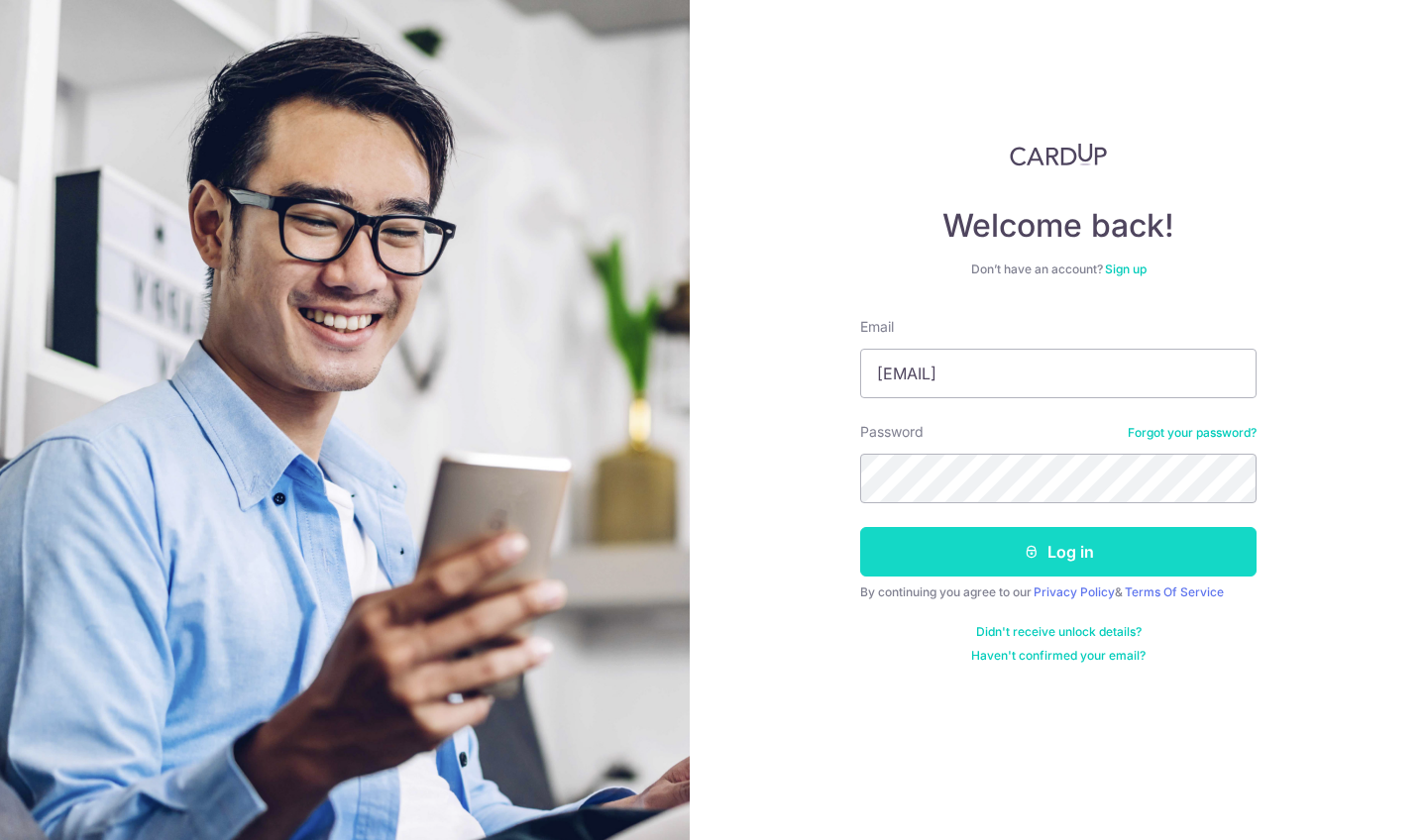 click on "Log in" at bounding box center [1058, 552] 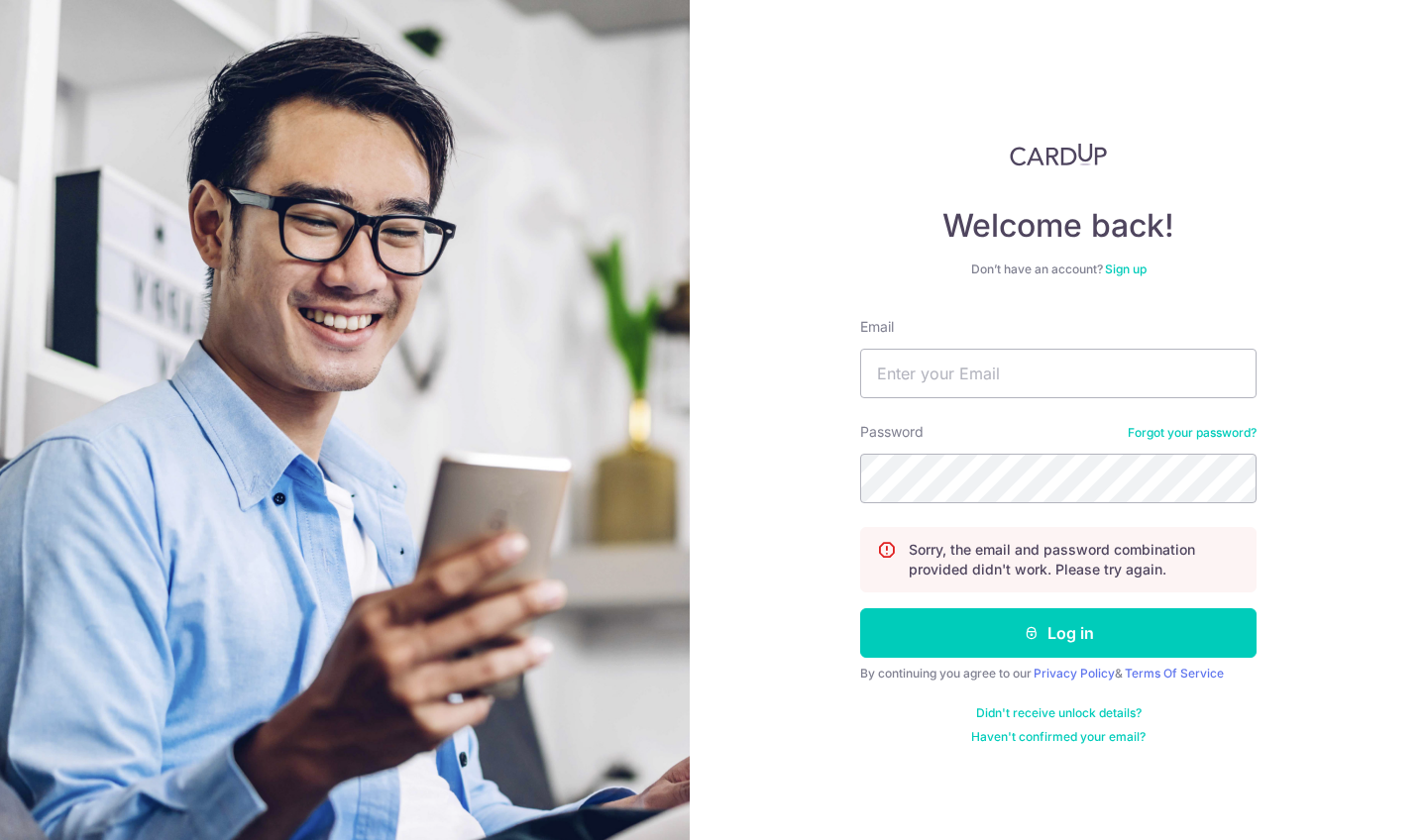 scroll, scrollTop: 0, scrollLeft: 0, axis: both 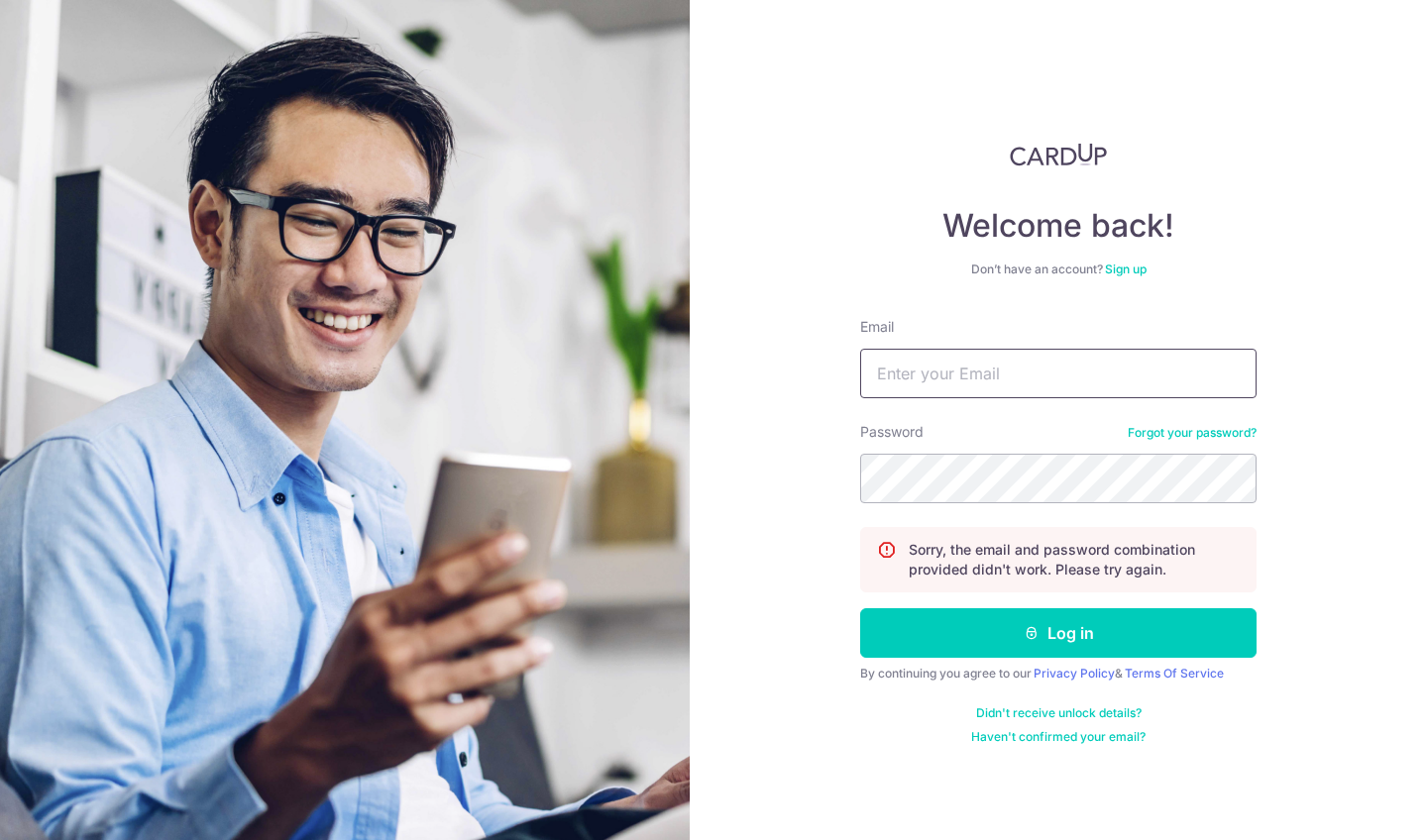 click on "Email" at bounding box center (1058, 373) 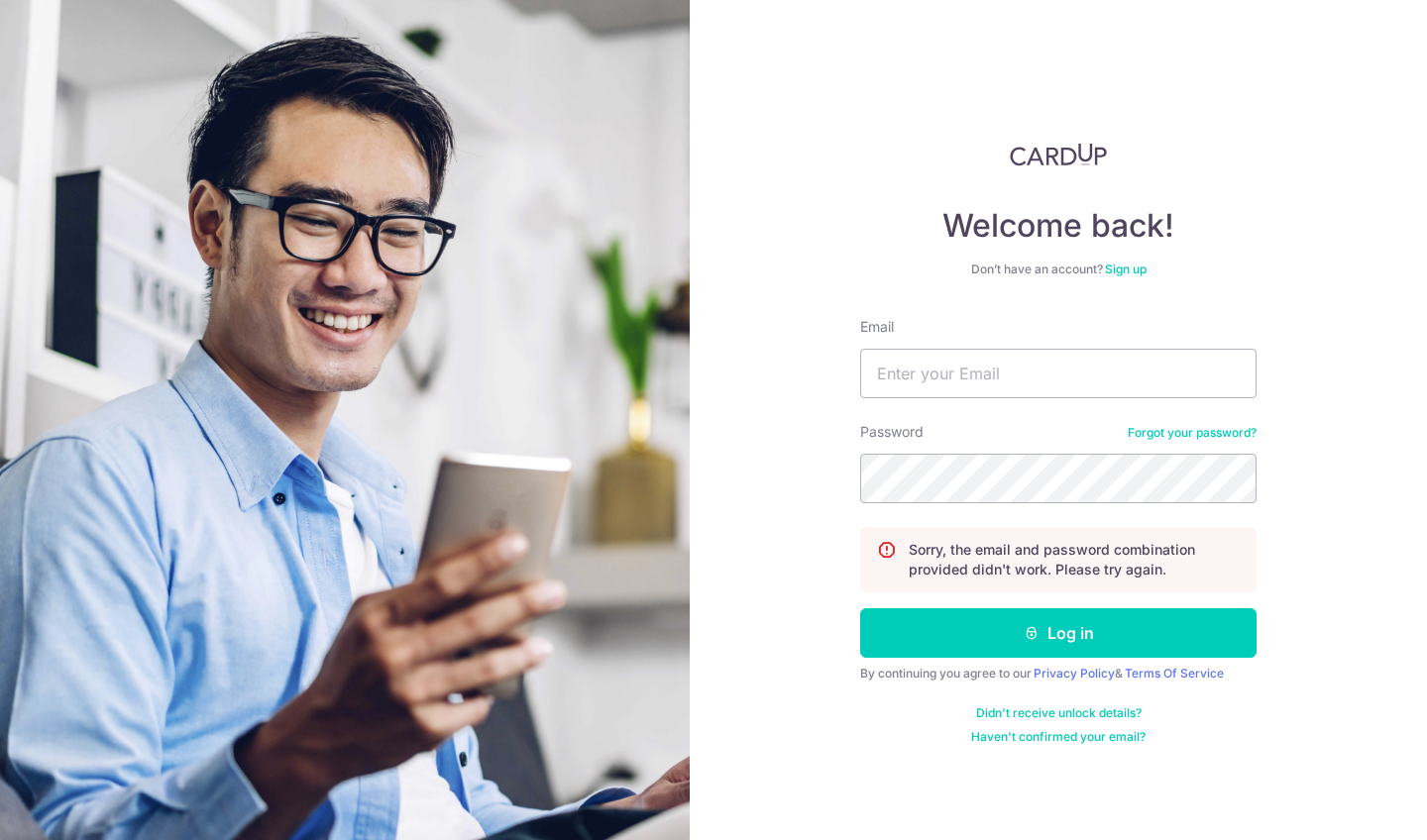 click on "Password
Forgot your password?" at bounding box center [1058, 463] 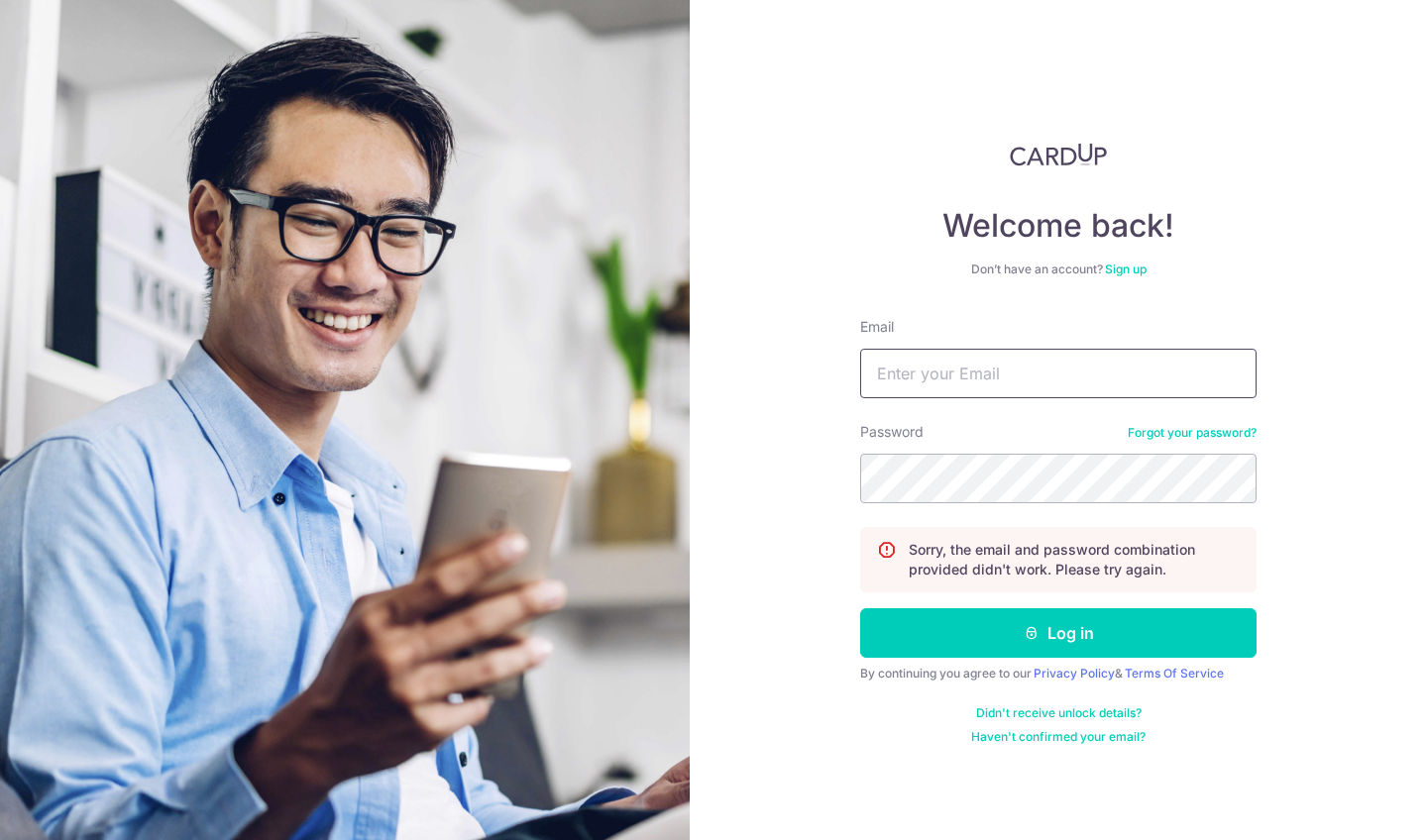 click on "Email" at bounding box center (1058, 373) 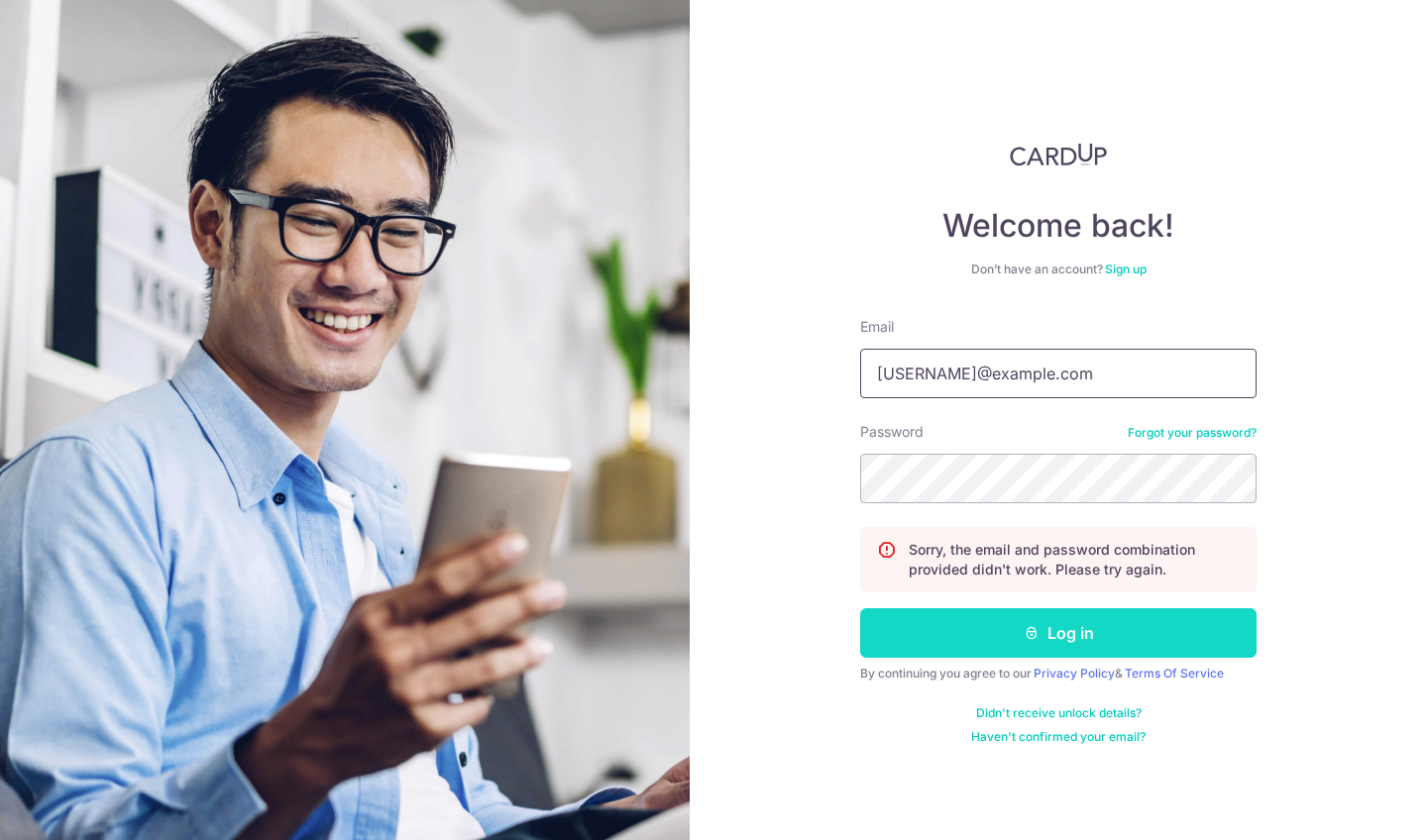 type on "gwengoh.mh@gmail.com" 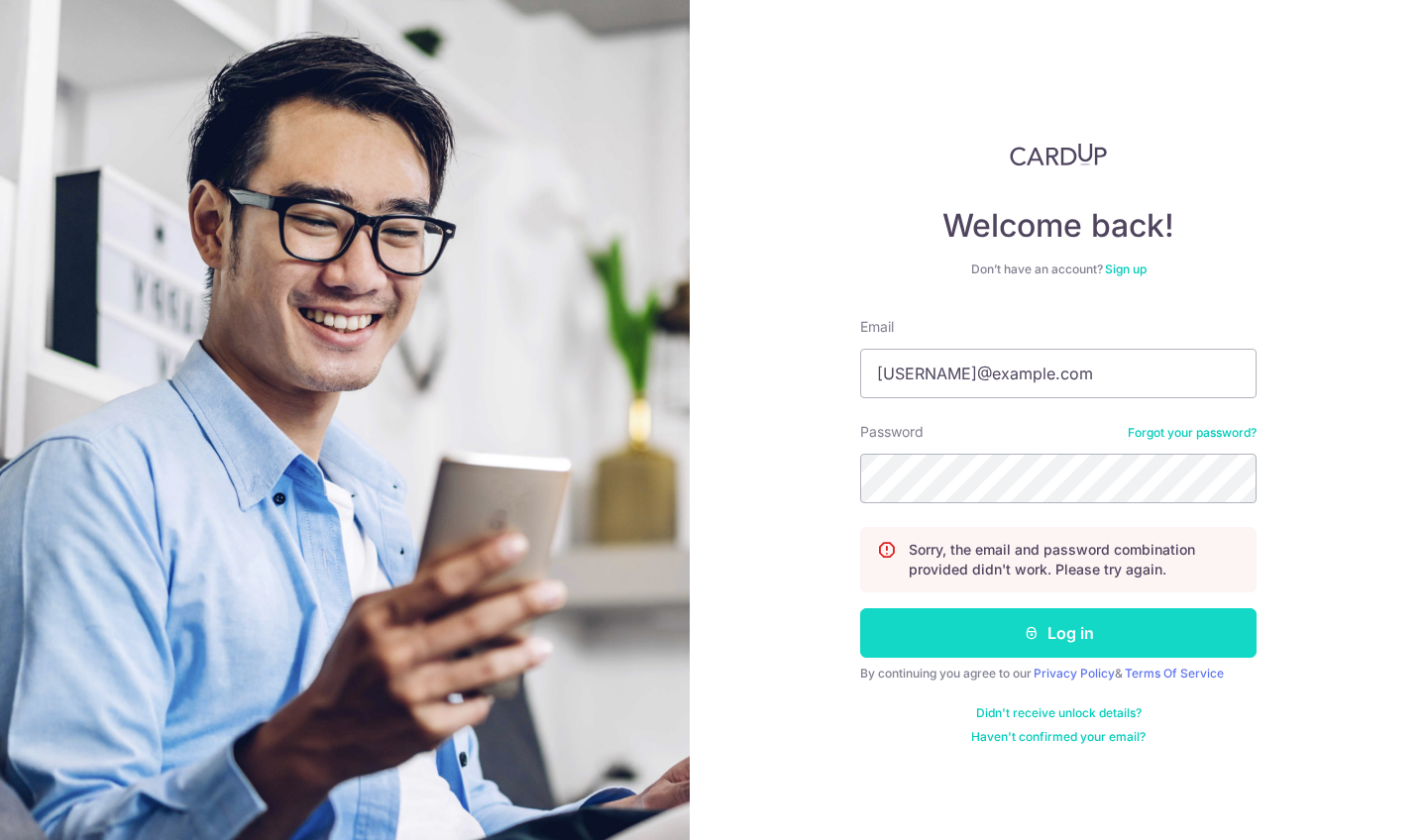 click on "Log in" at bounding box center [1058, 633] 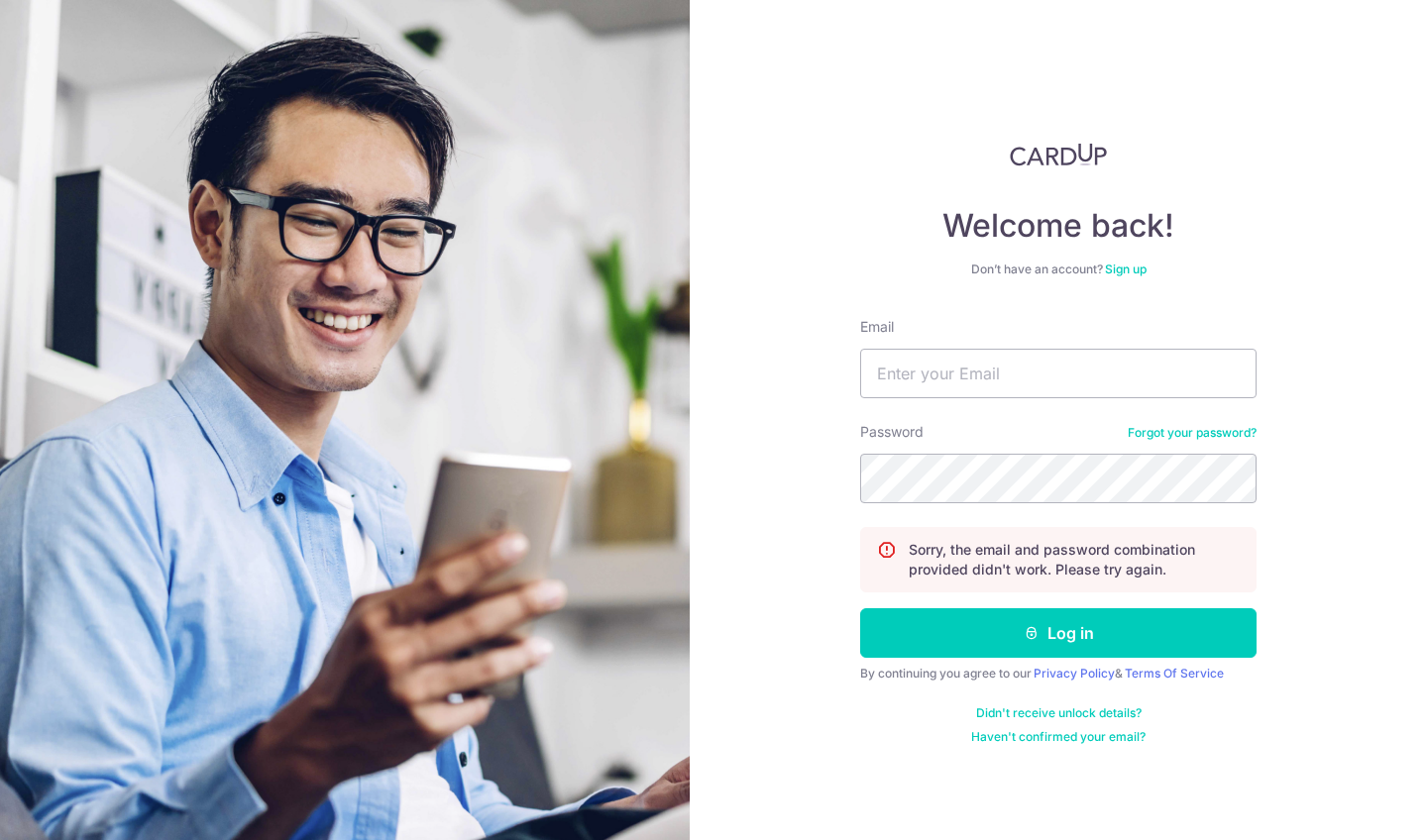 scroll, scrollTop: 0, scrollLeft: 0, axis: both 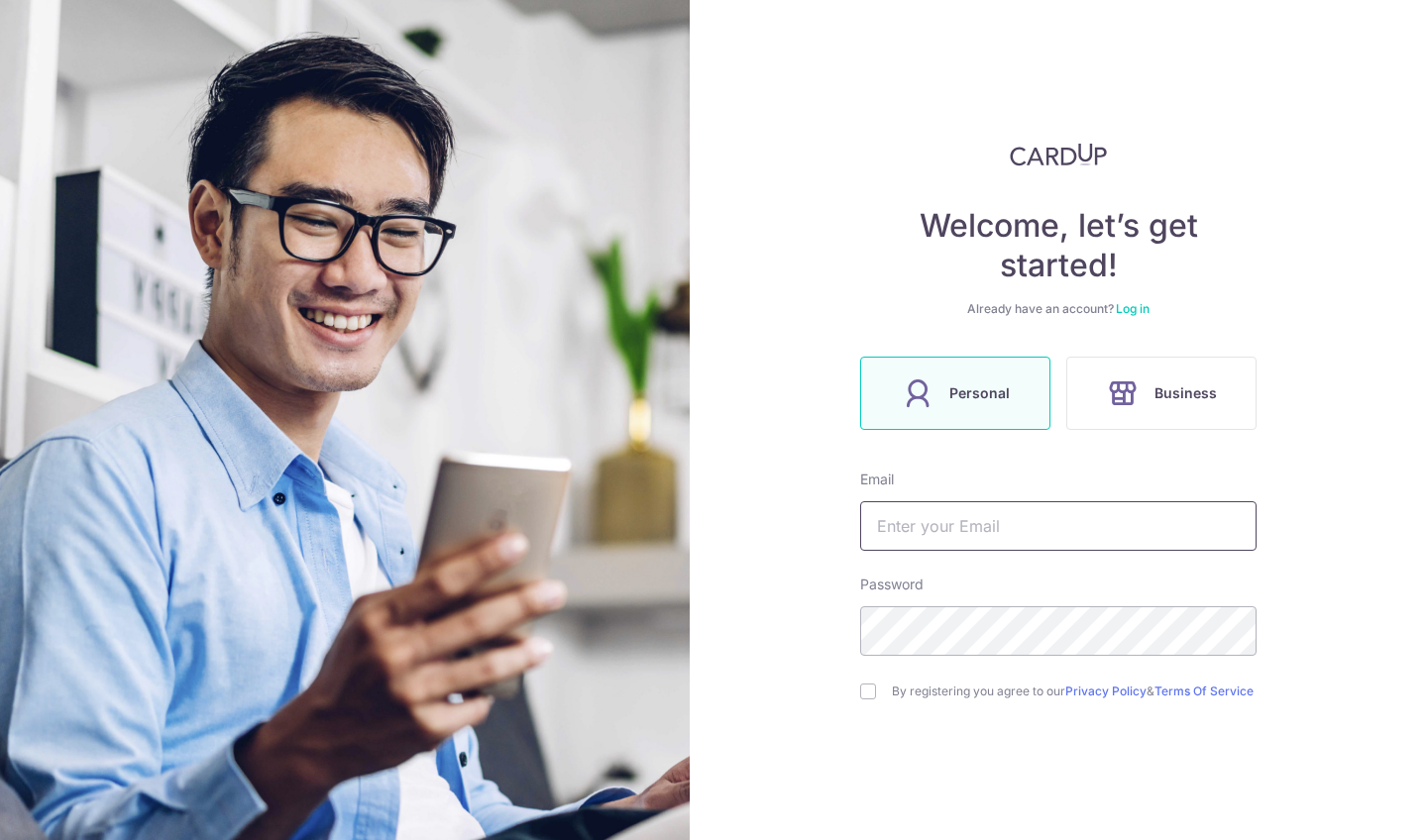 click at bounding box center (1058, 526) 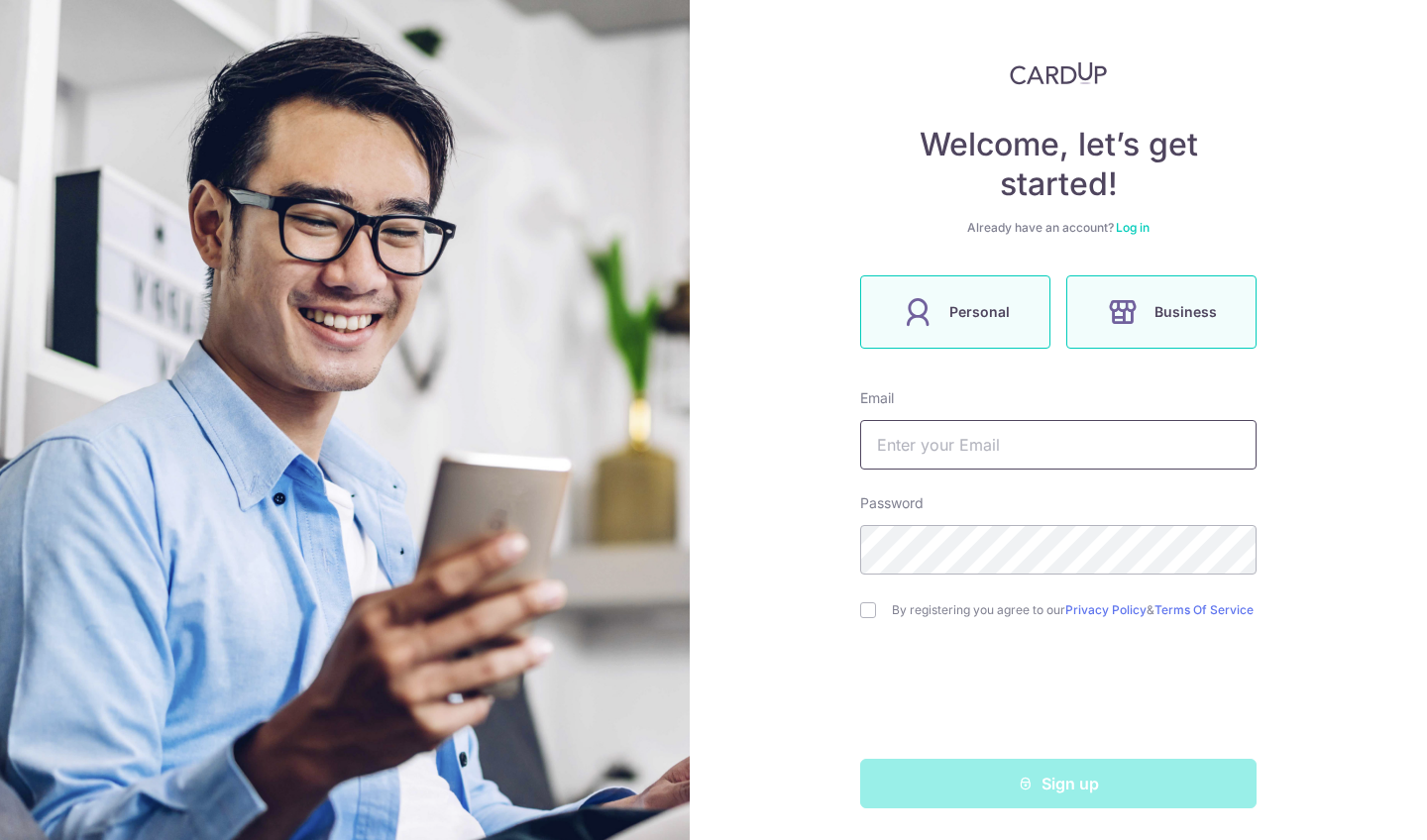 scroll, scrollTop: 89, scrollLeft: 0, axis: vertical 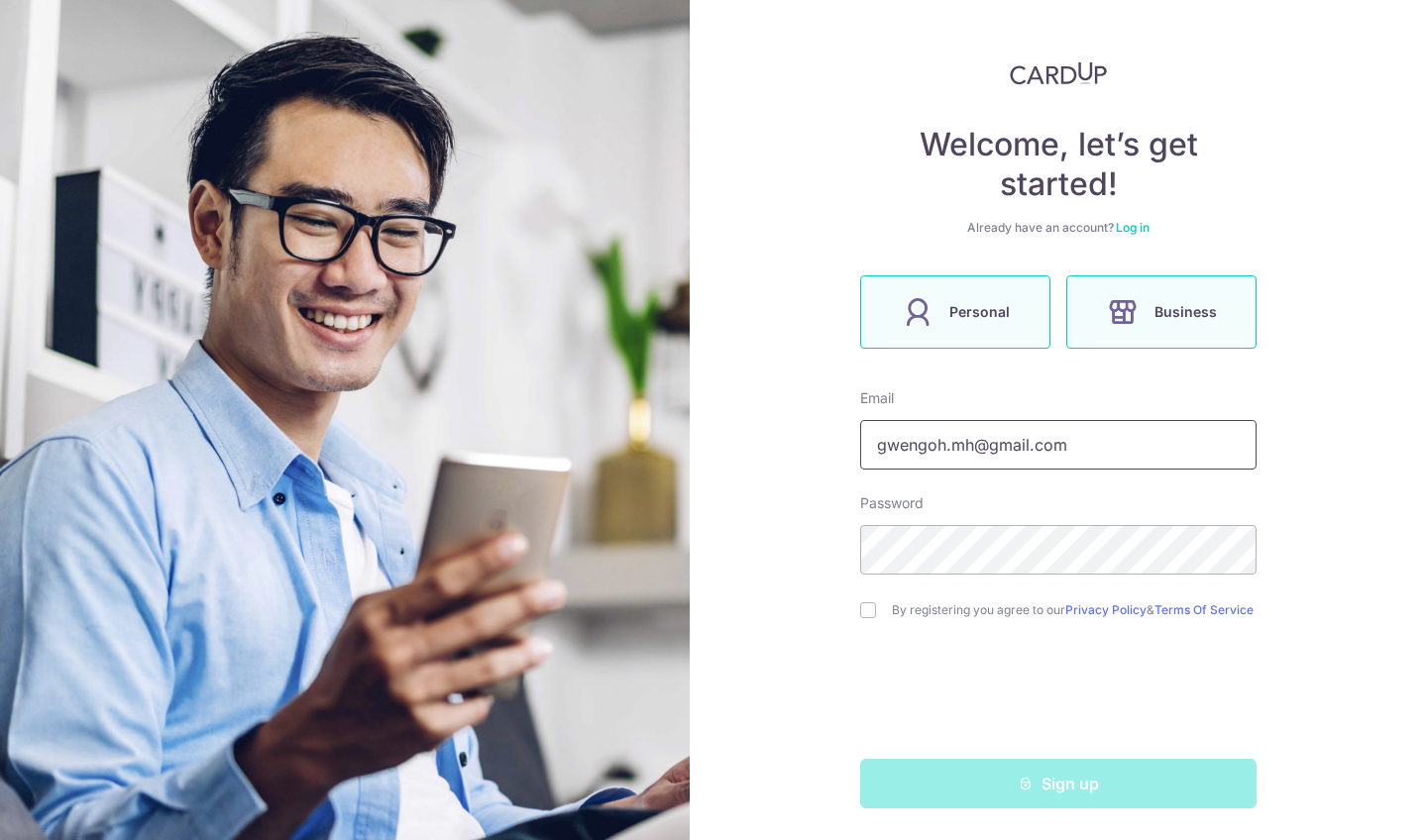 type on "gwengoh.mh@gmail.com" 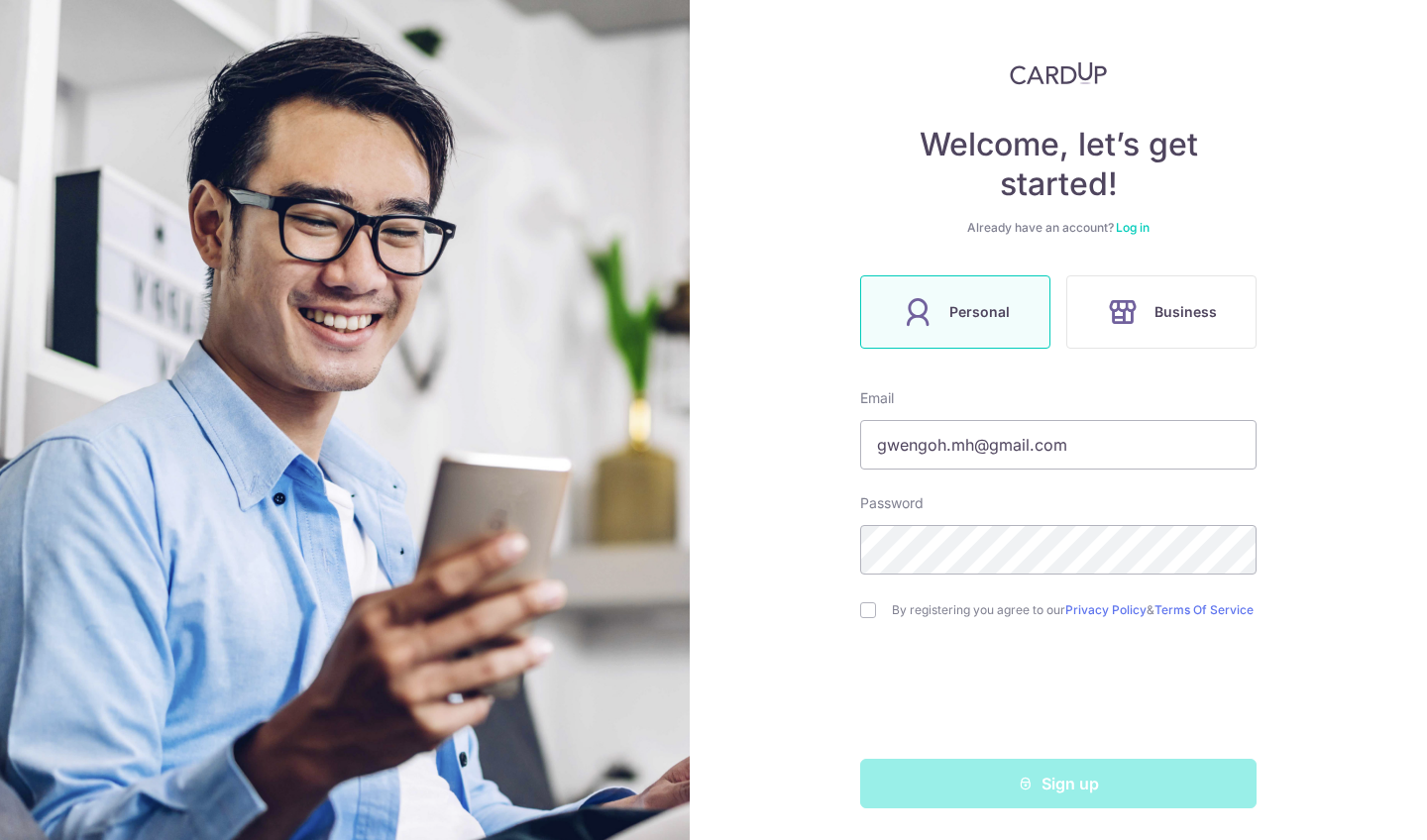 click on "Welcome, let’s get started!
Already have an account?  Log in
Personal
Business
Email
gwengoh.mh@gmail.com
Password
By registering you agree to our
Privacy Policy
&  Terms Of Service
Sign up" at bounding box center (1058, 420) 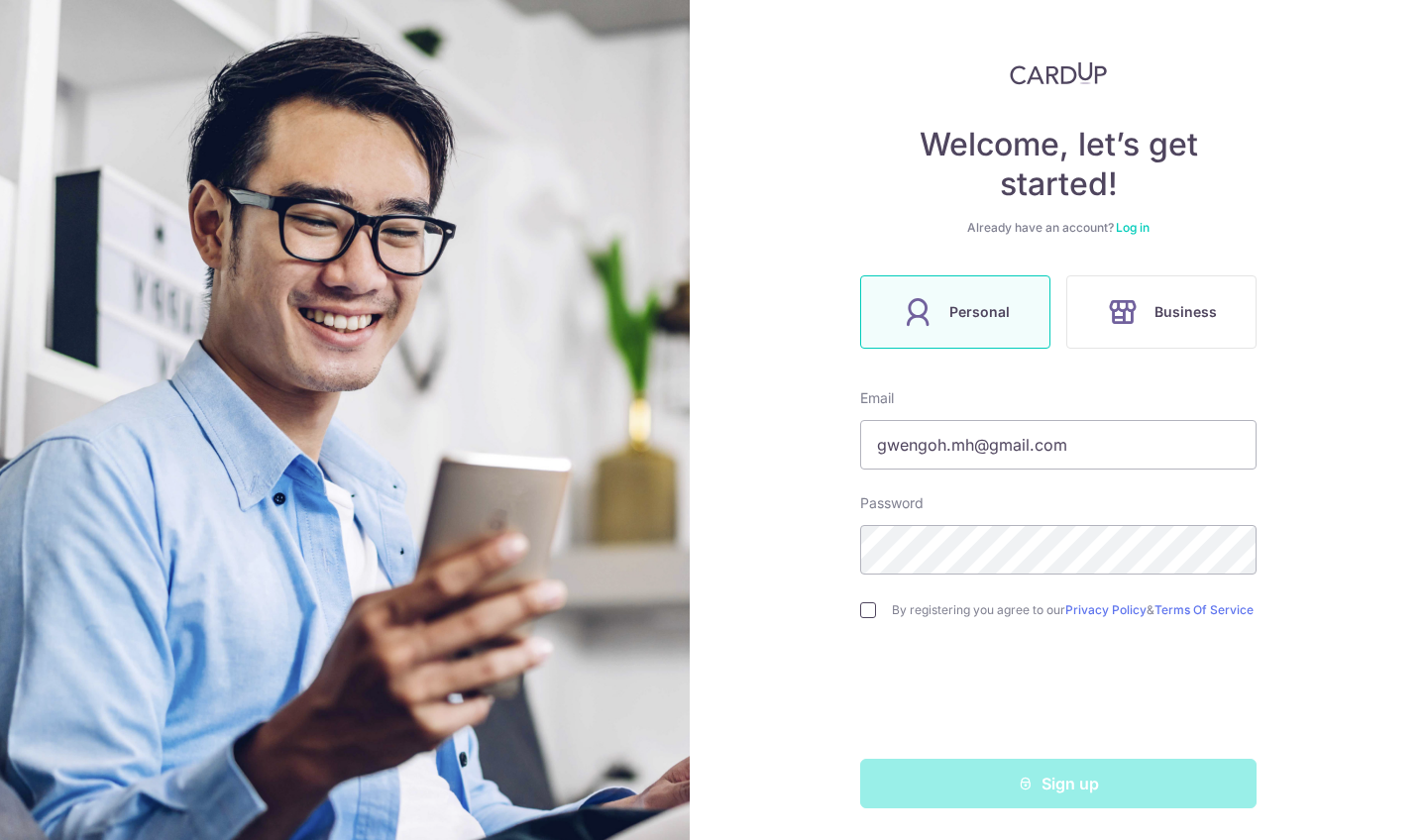 click at bounding box center [868, 610] 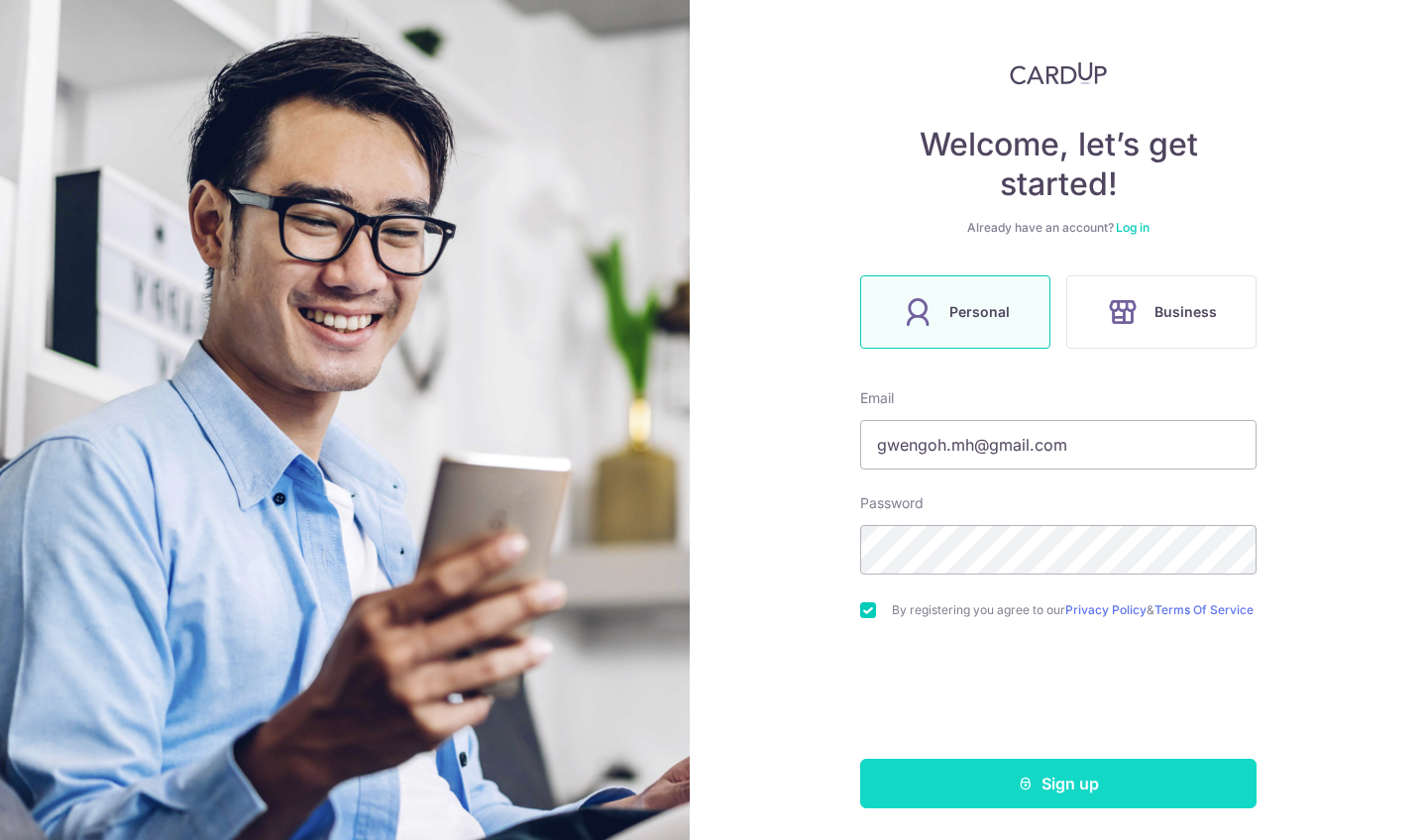 click at bounding box center [1026, 784] 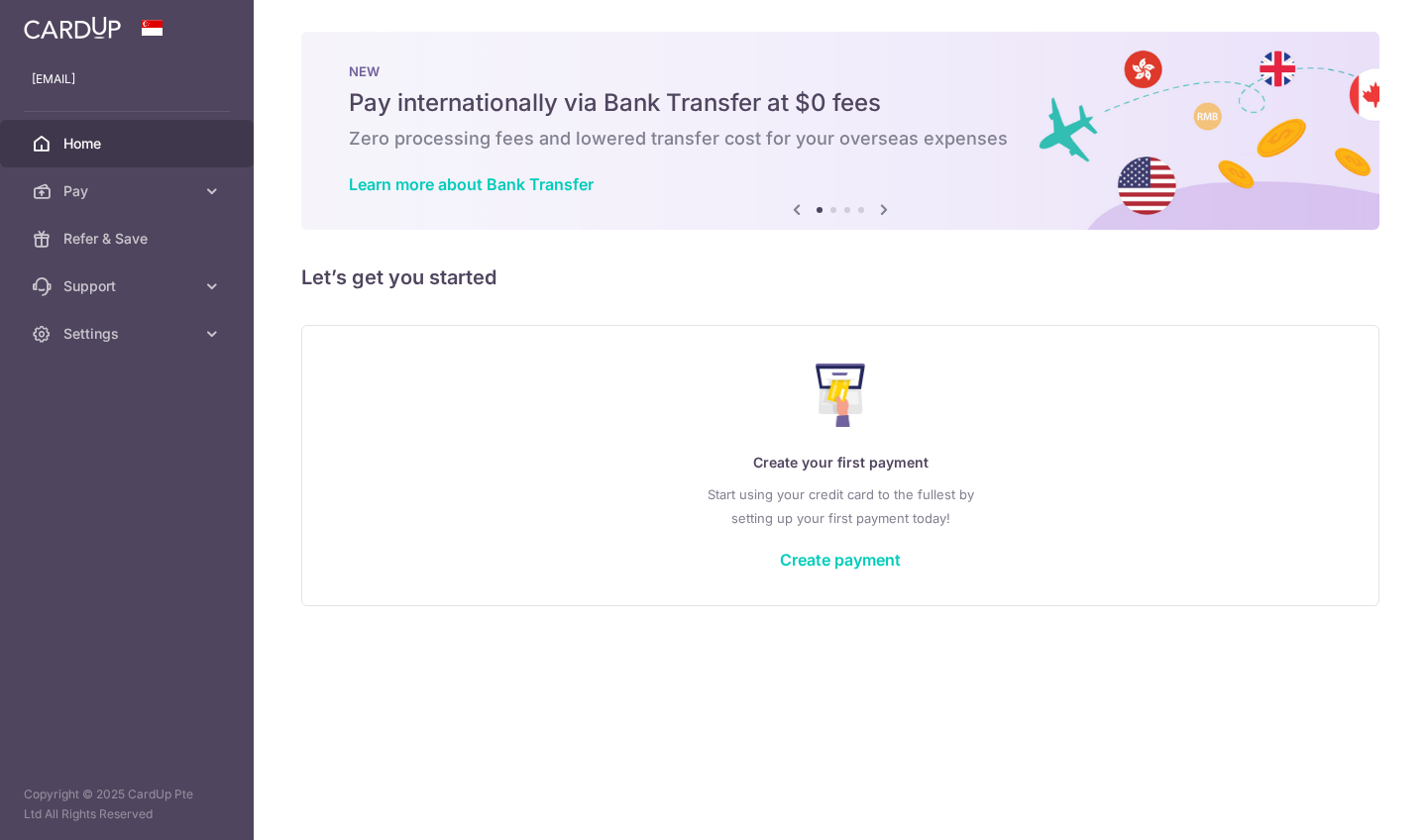 scroll, scrollTop: 0, scrollLeft: 0, axis: both 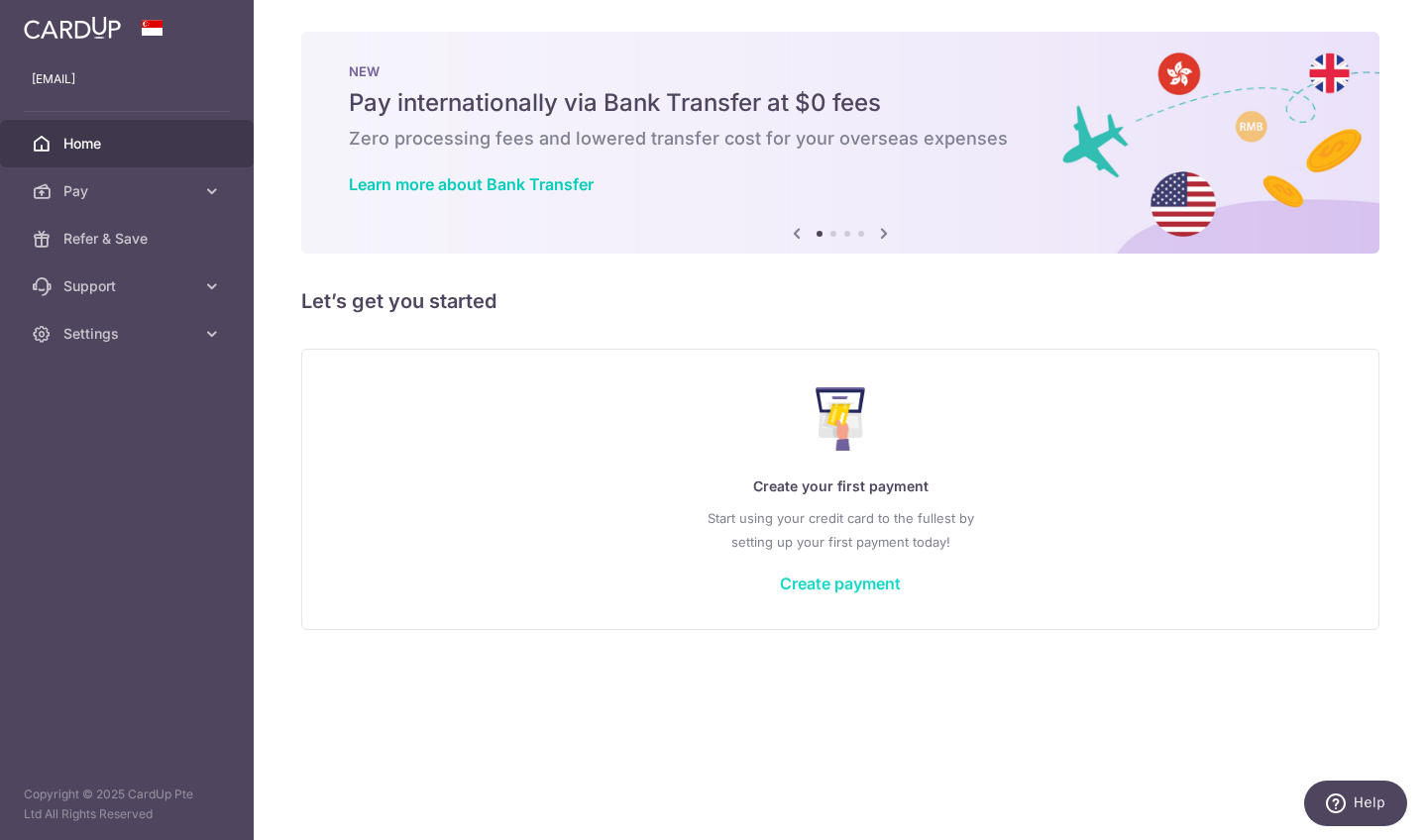 click on "Create payment" at bounding box center [840, 583] 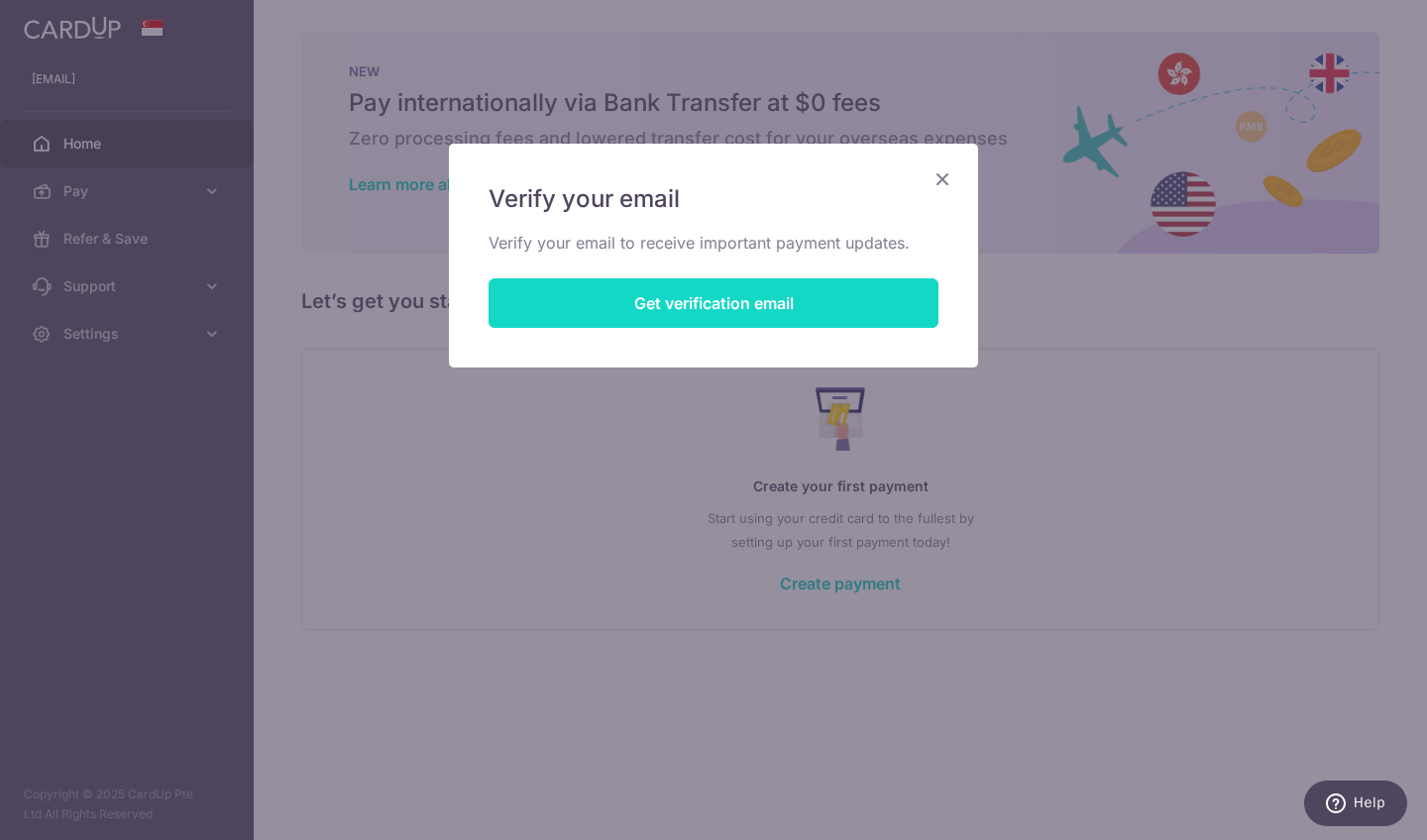 click on "Get verification email" at bounding box center [714, 303] 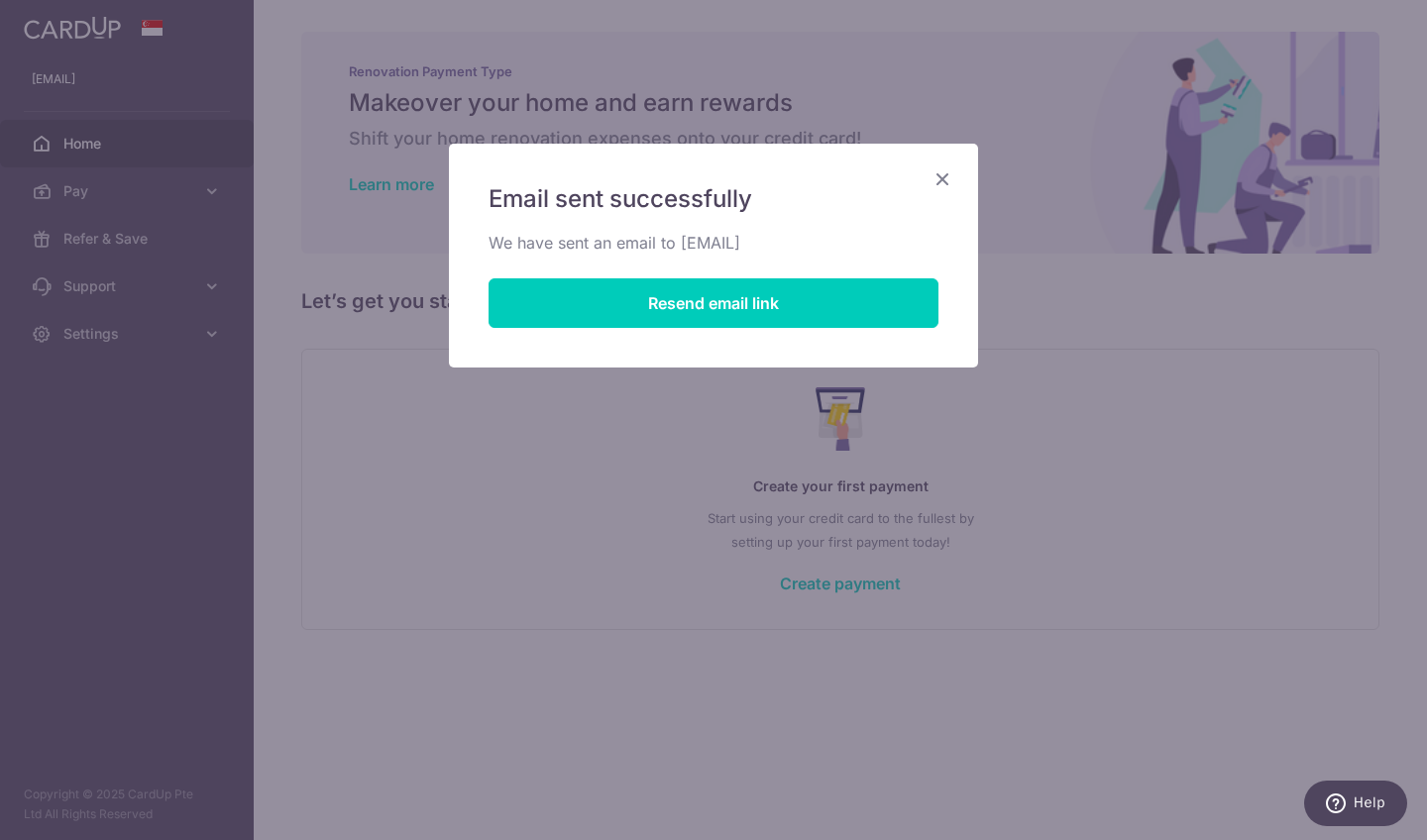 click at bounding box center [942, 178] 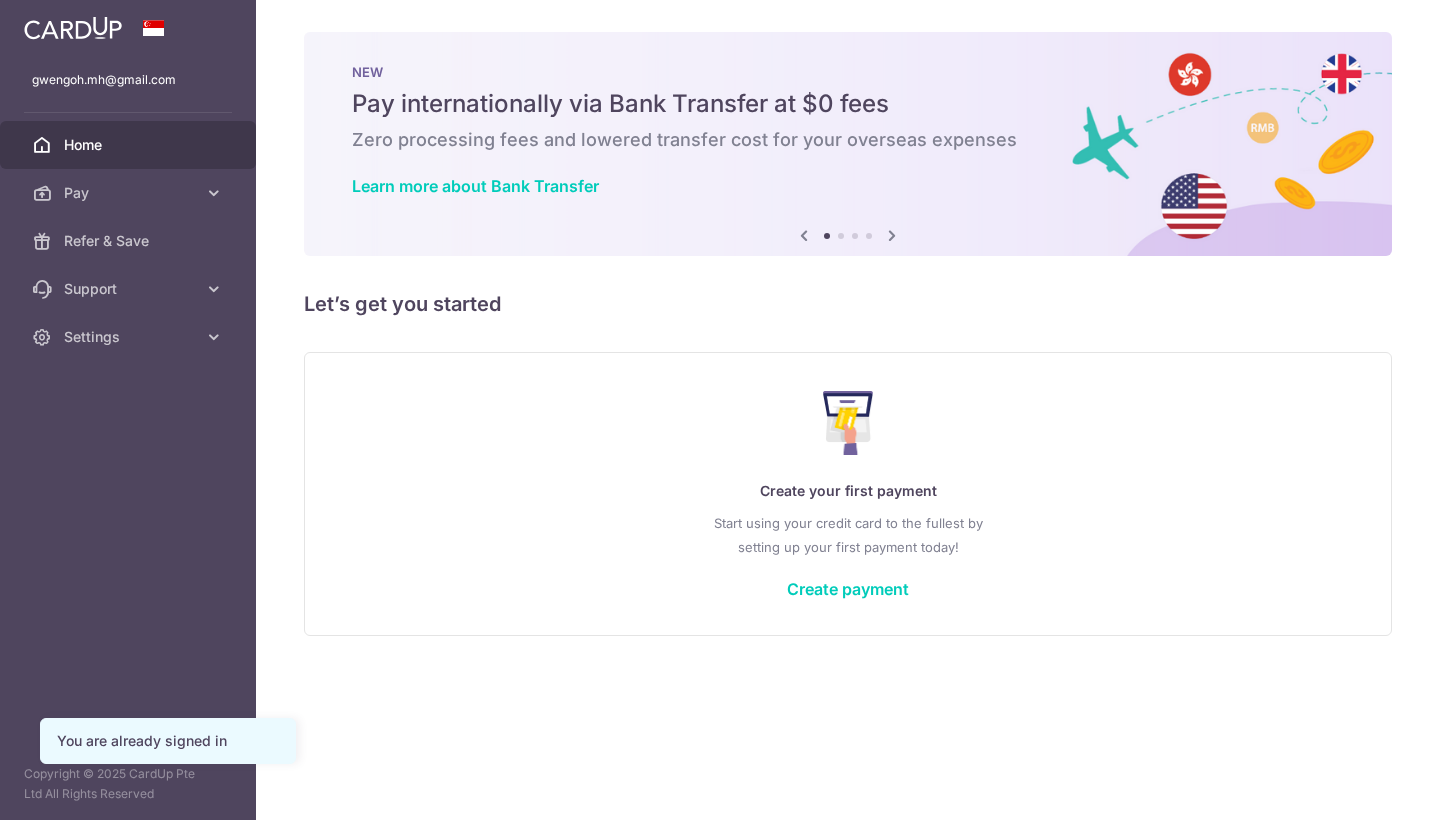 scroll, scrollTop: 0, scrollLeft: 0, axis: both 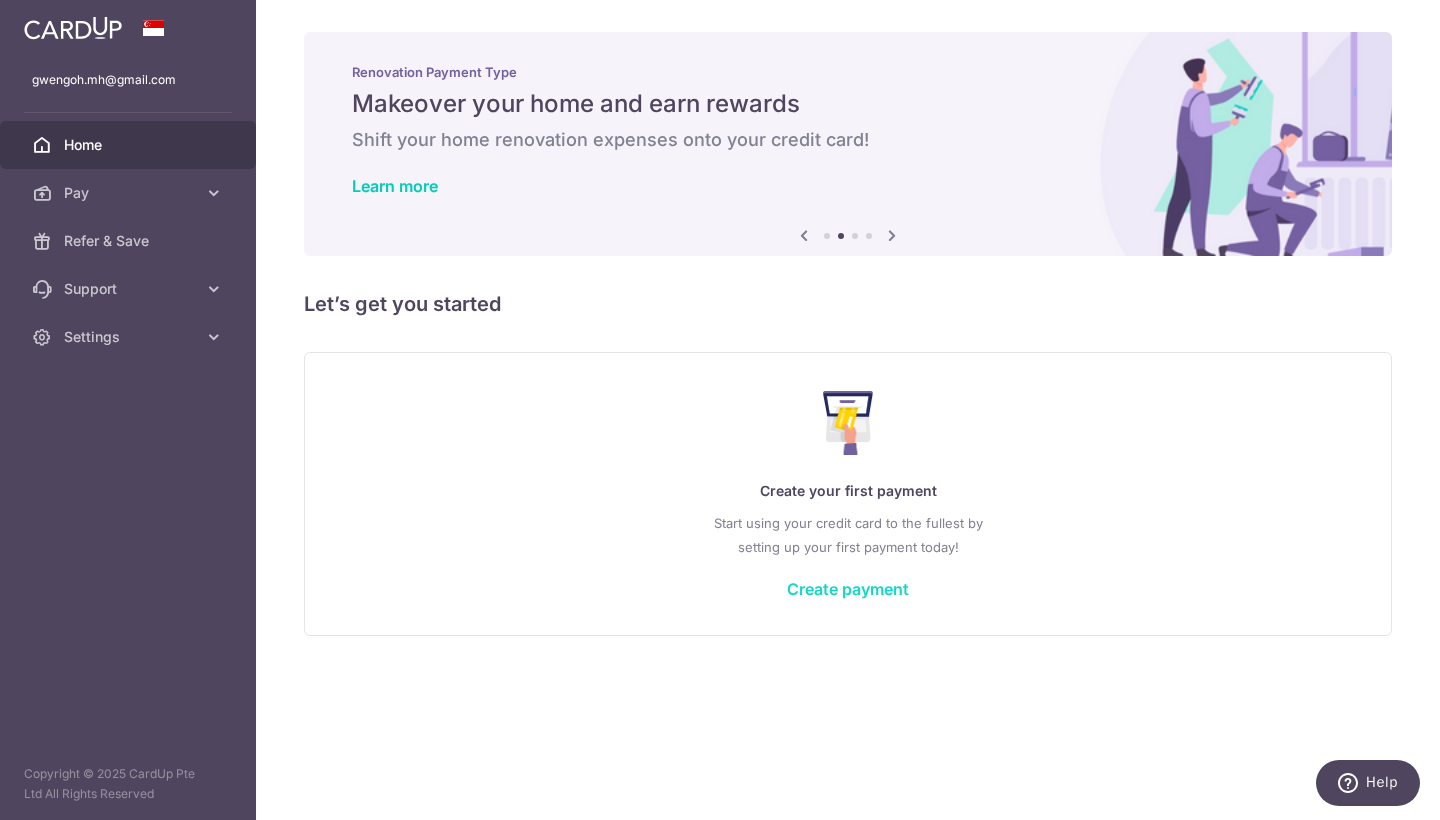 click on "Create payment" at bounding box center [848, 589] 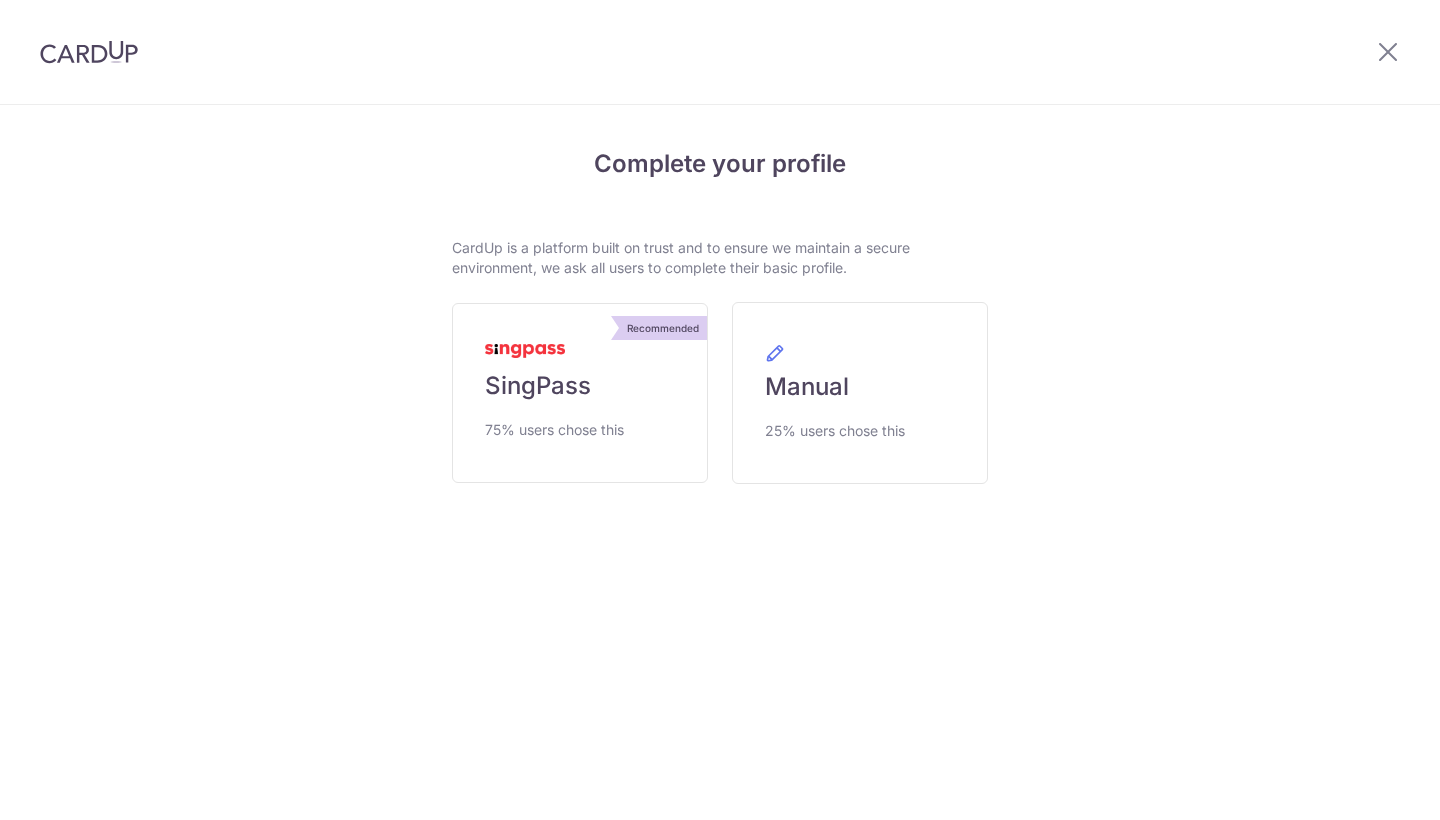 scroll, scrollTop: 0, scrollLeft: 0, axis: both 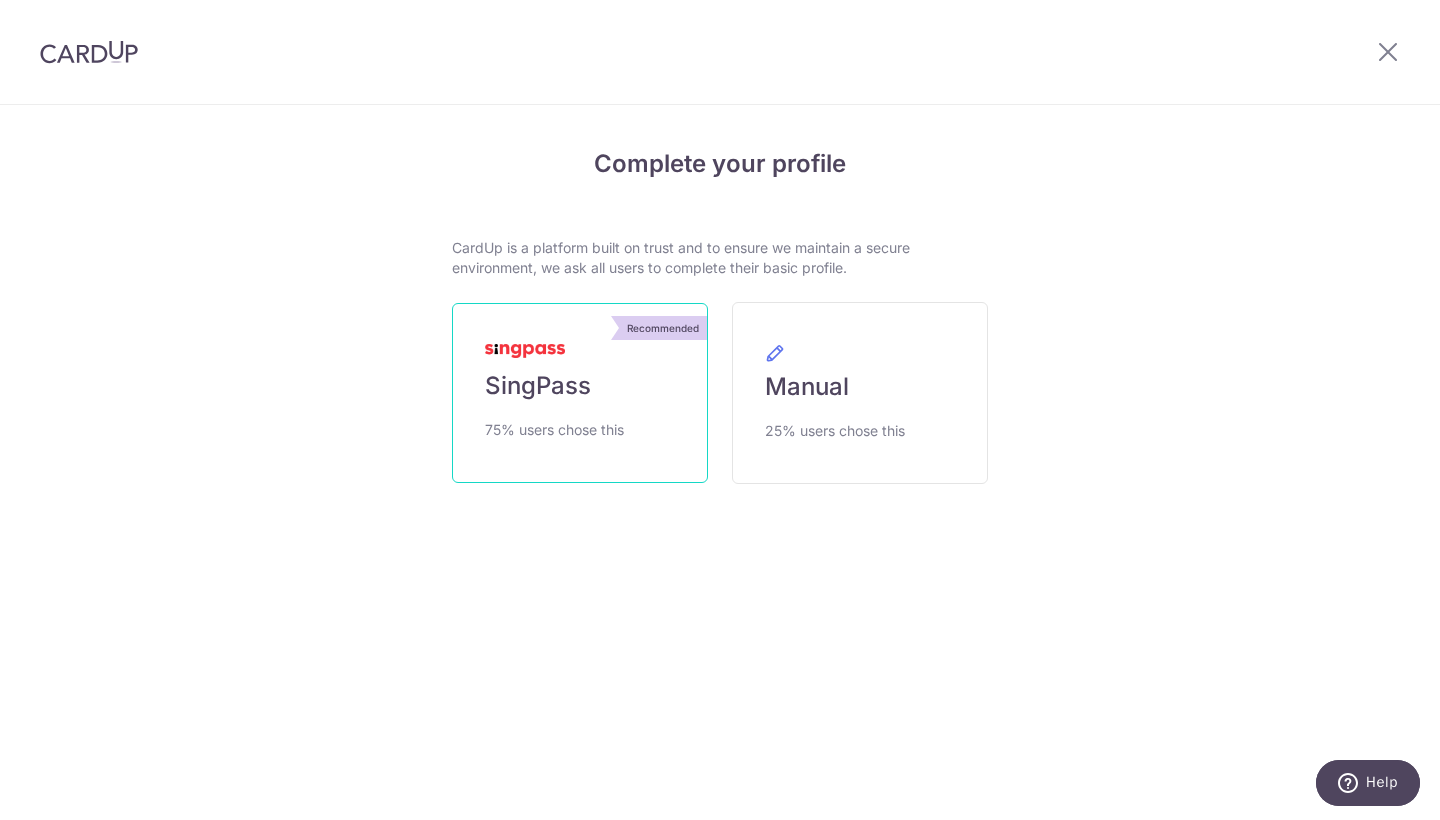 click on "SingPass" at bounding box center (538, 386) 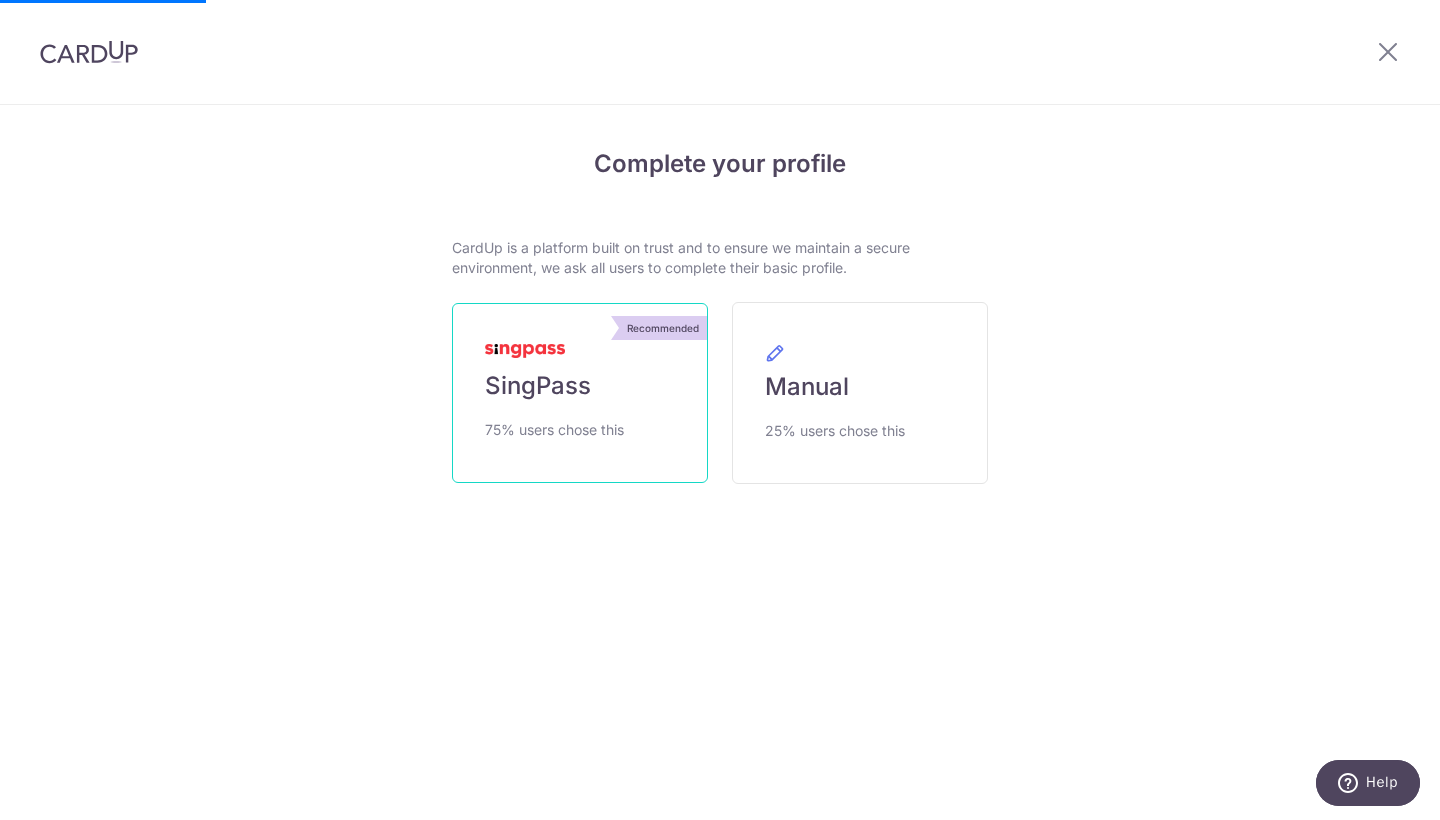 click on "SingPass" at bounding box center (538, 386) 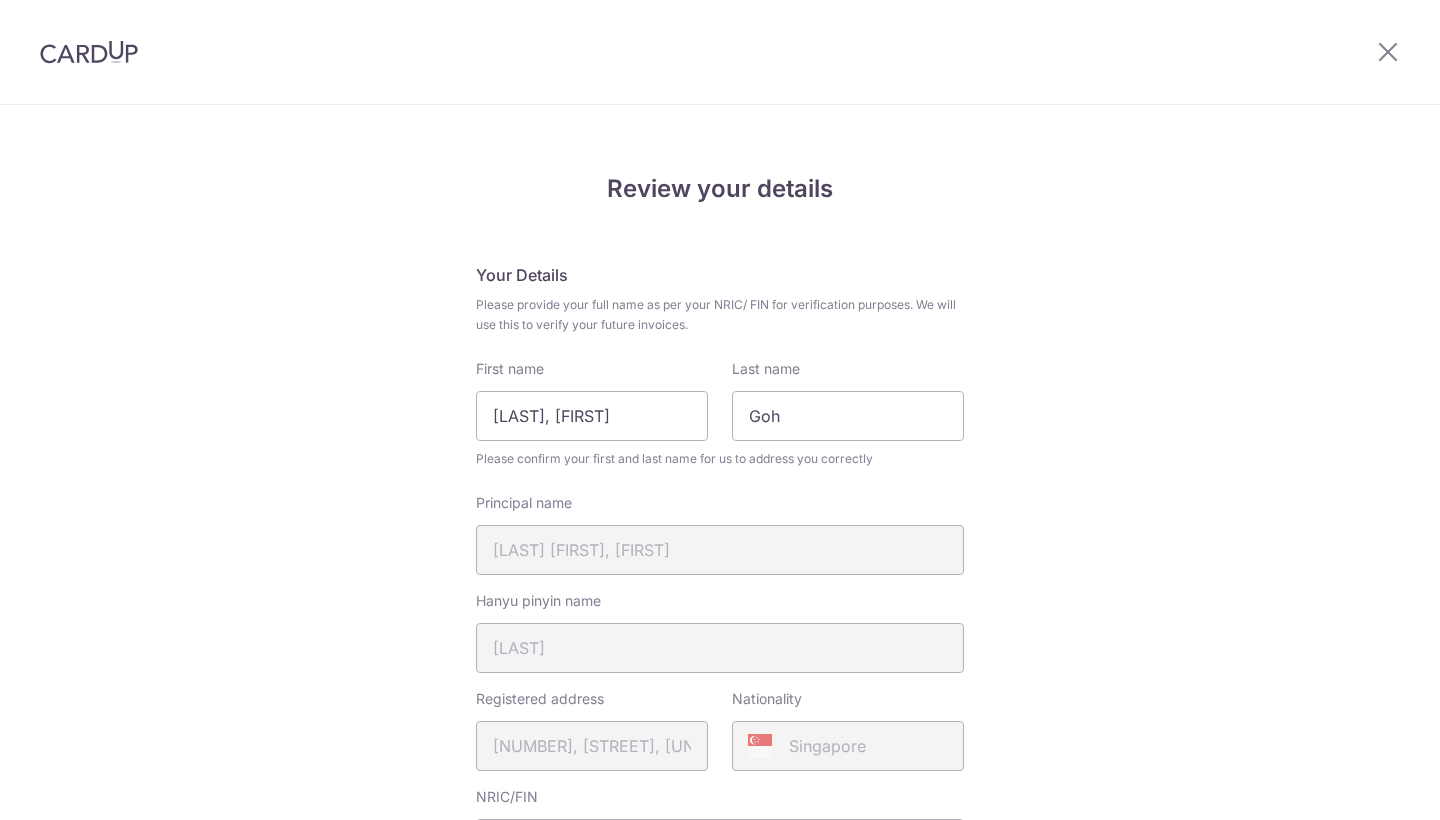 scroll, scrollTop: 0, scrollLeft: 0, axis: both 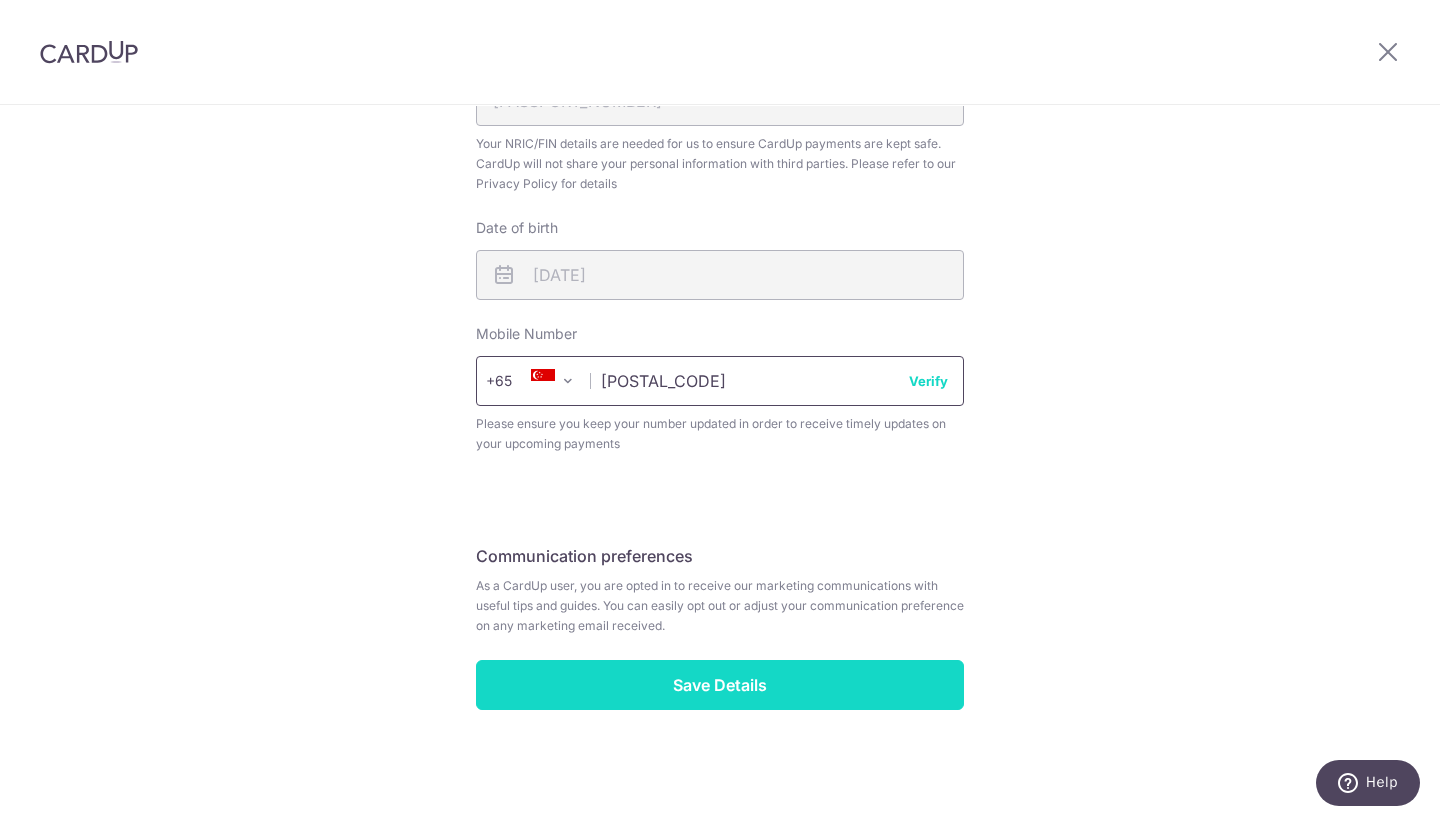type on "[PHONE]" 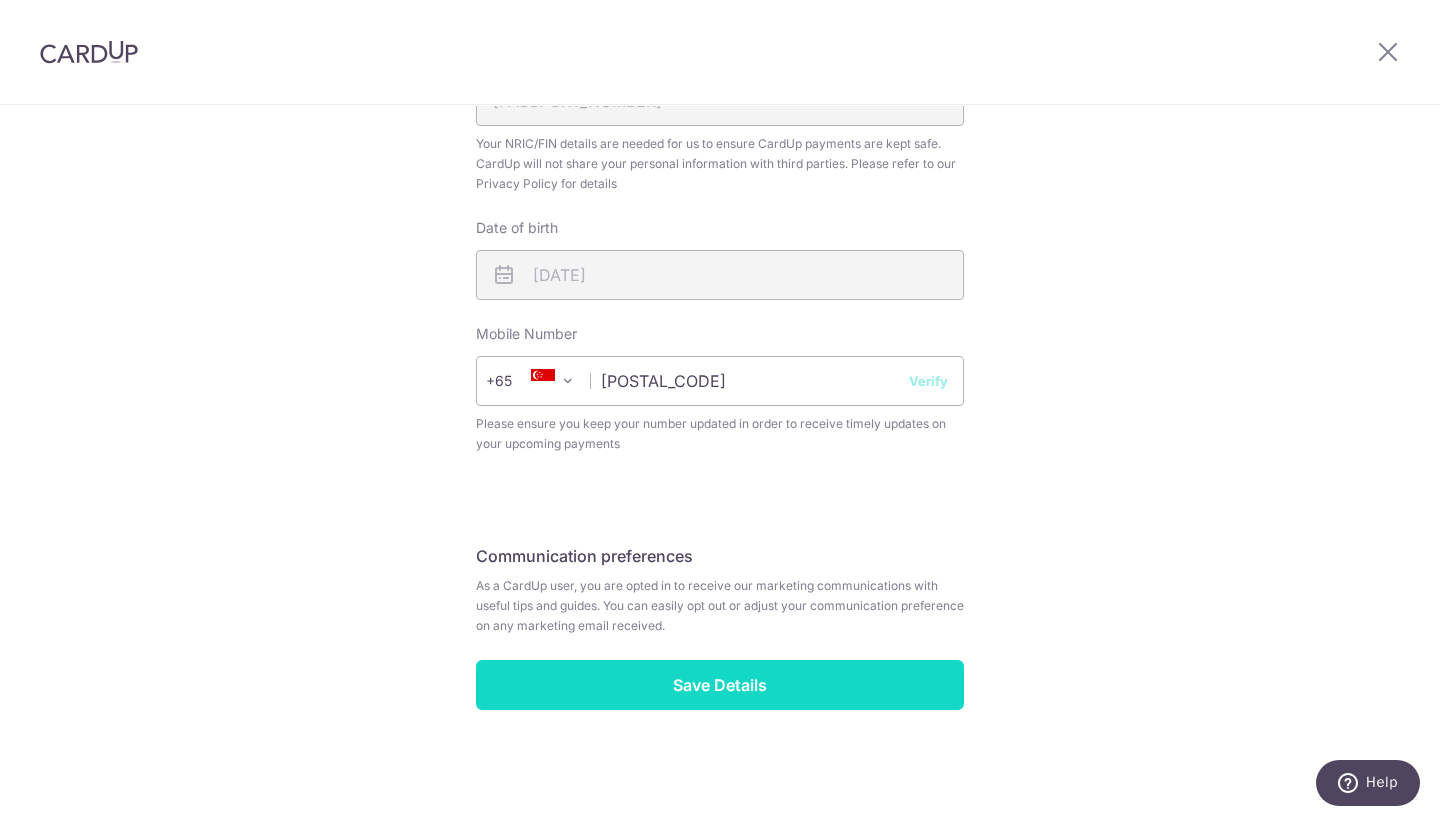 click on "Save Details" at bounding box center [720, 685] 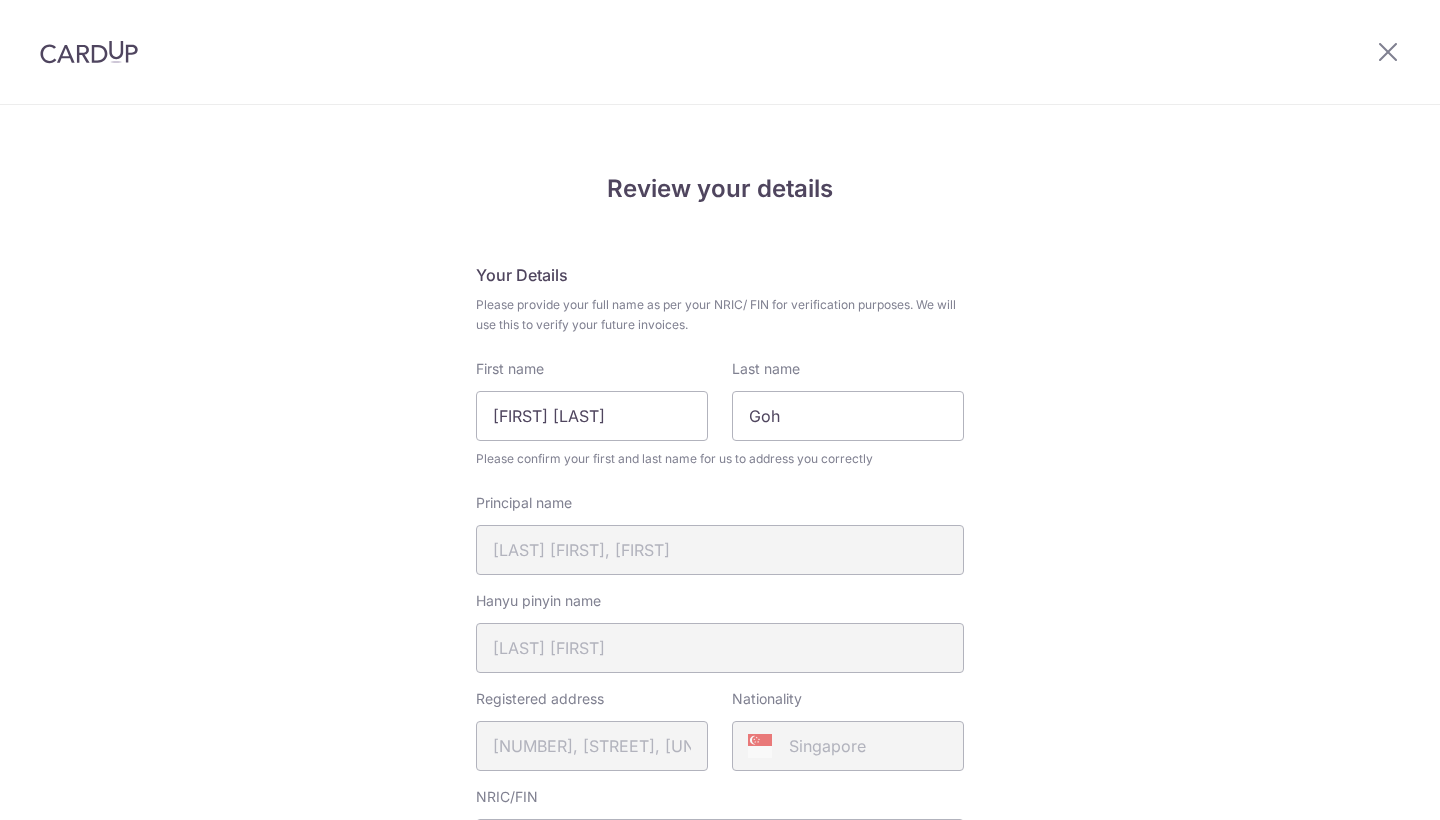 scroll, scrollTop: 0, scrollLeft: 0, axis: both 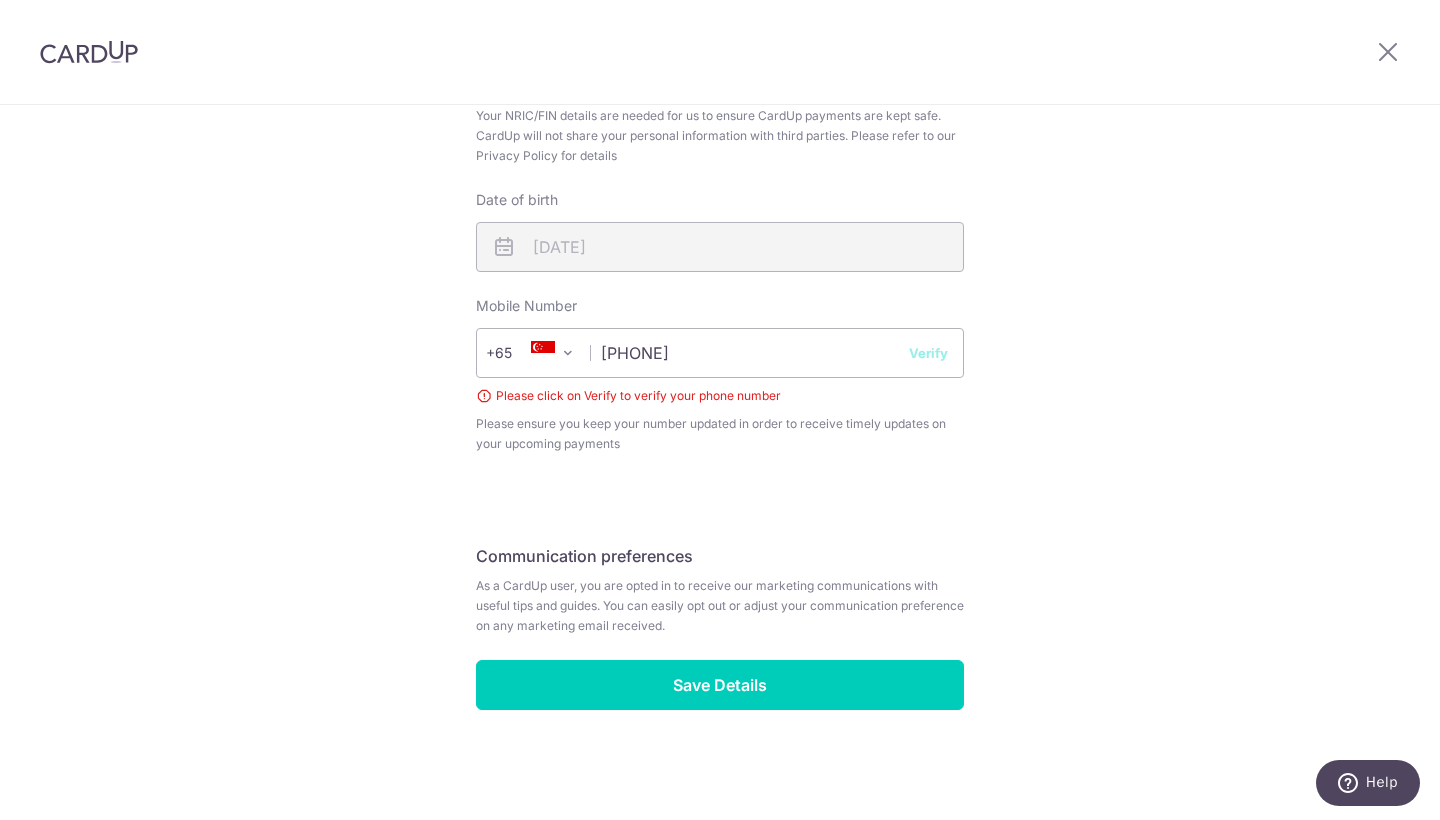 click on "Verify" at bounding box center (928, 353) 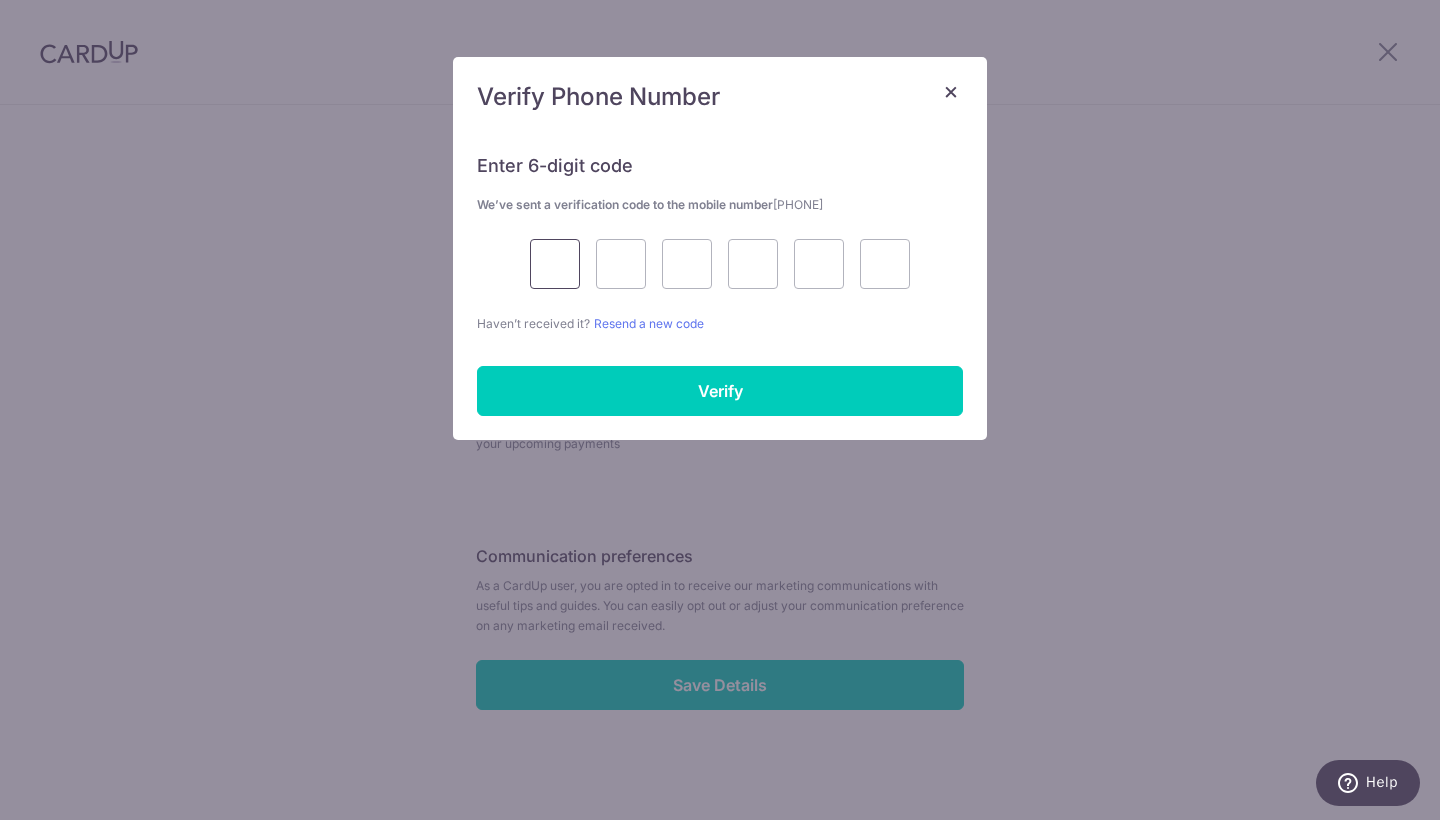 click at bounding box center [555, 264] 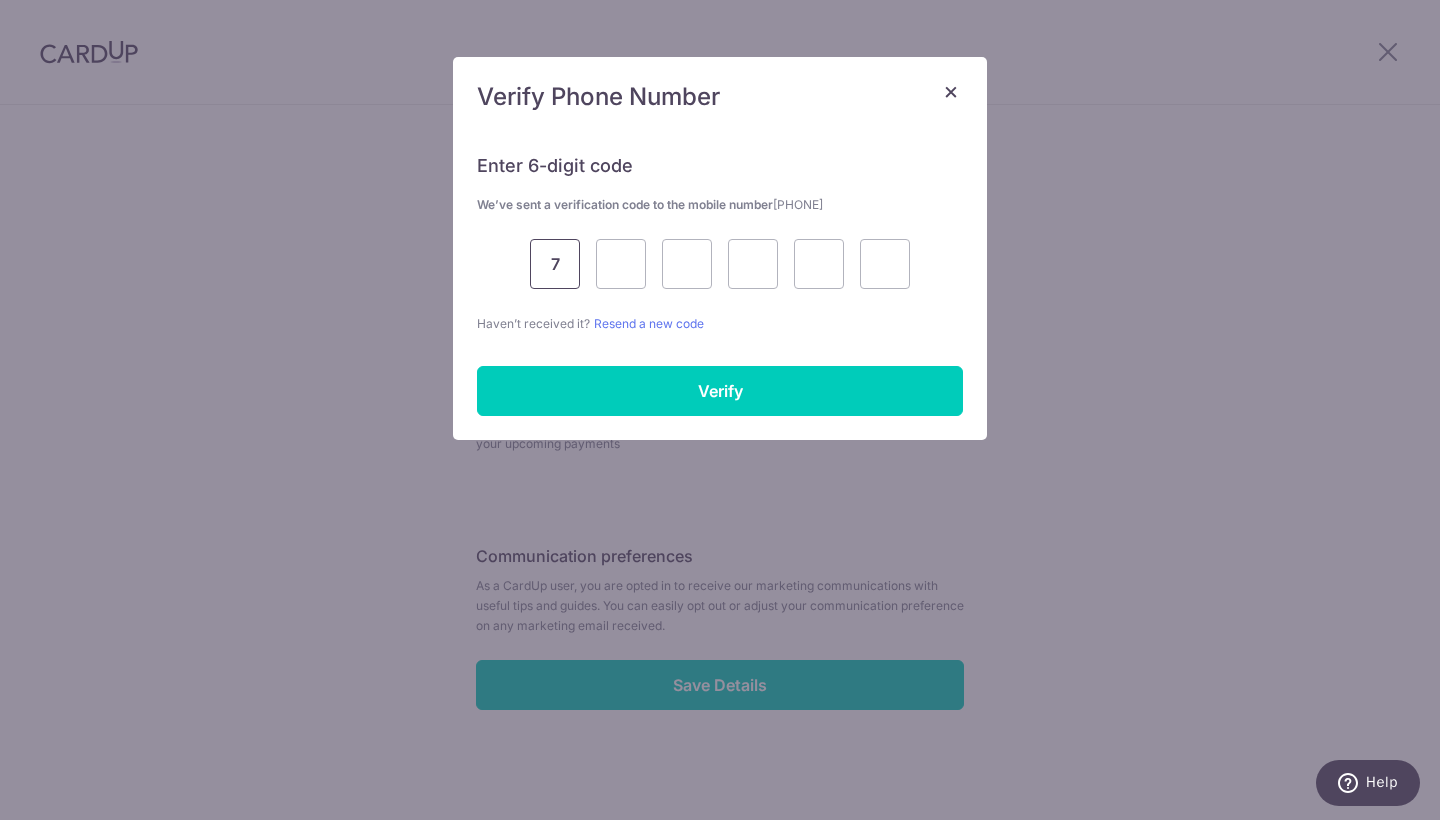 type on "7" 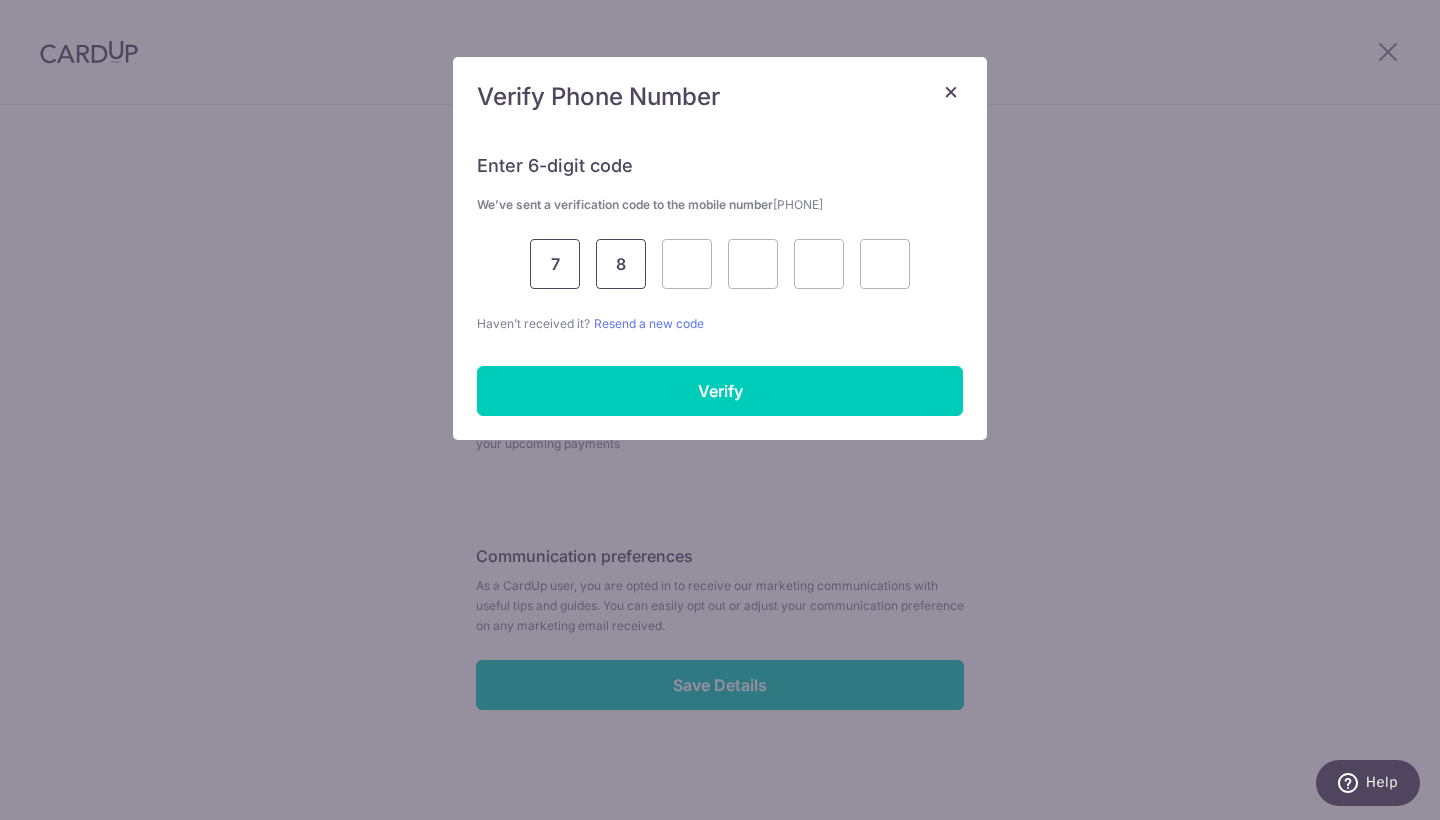 type on "8" 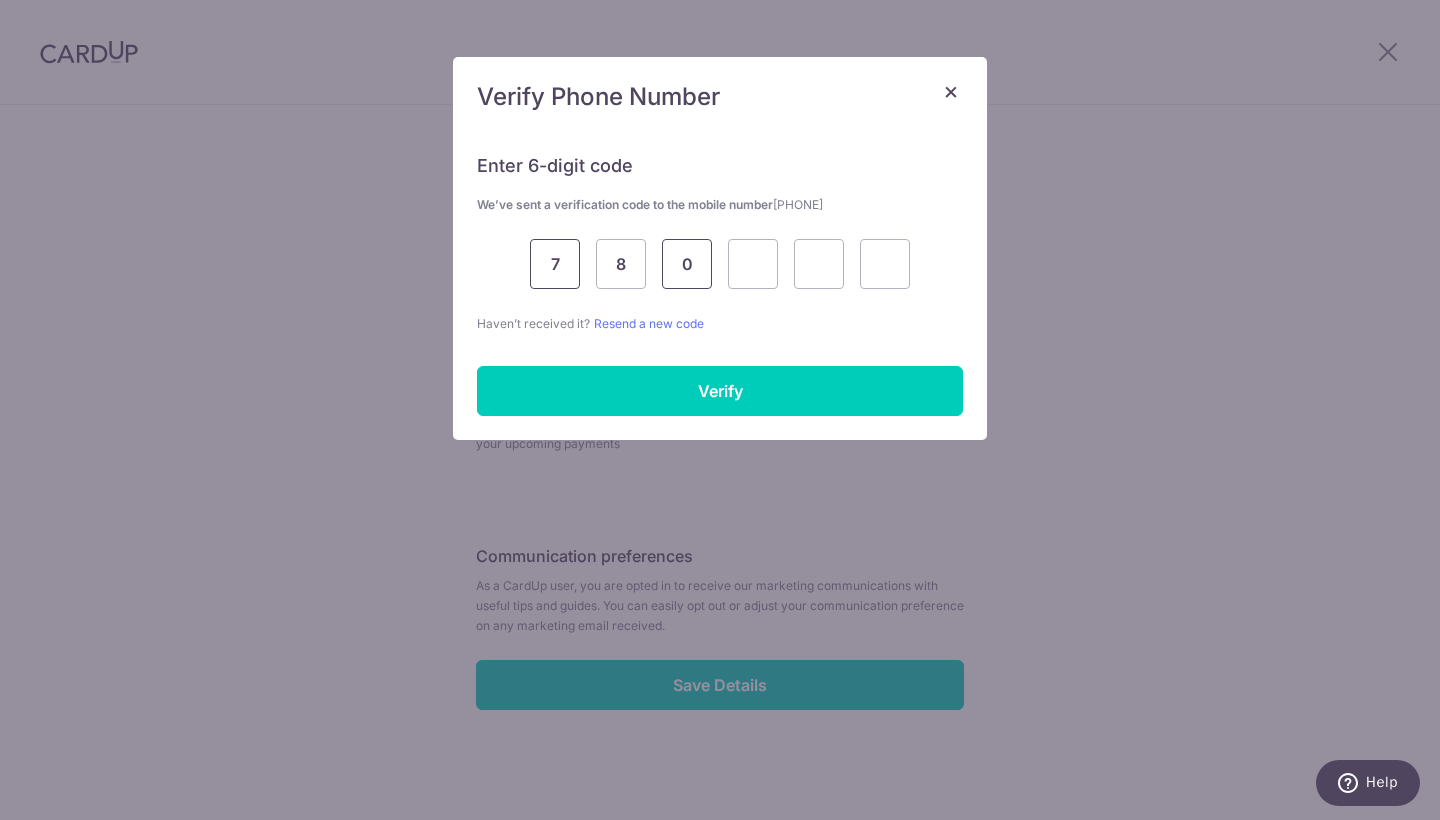 type on "0" 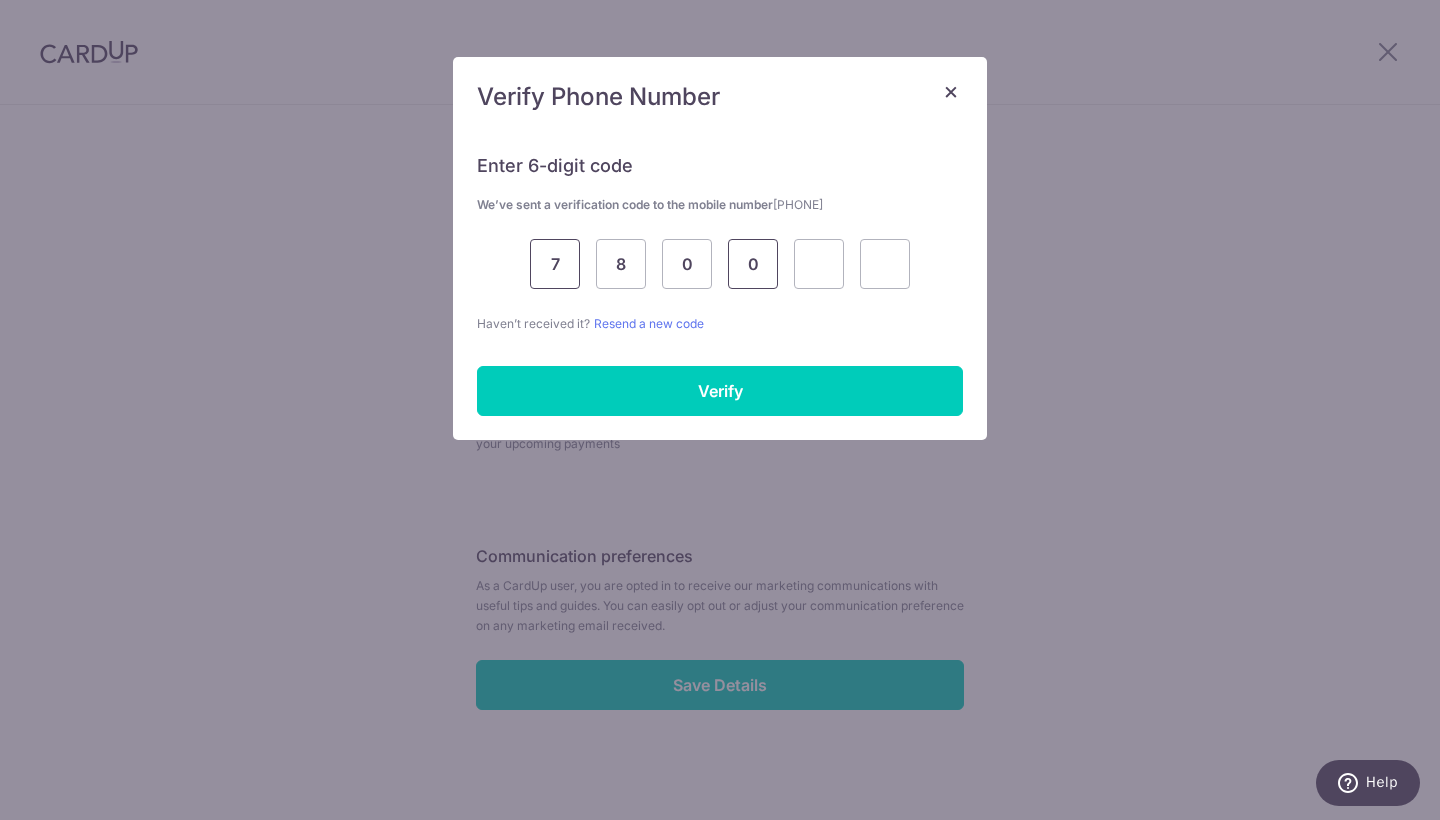 type on "0" 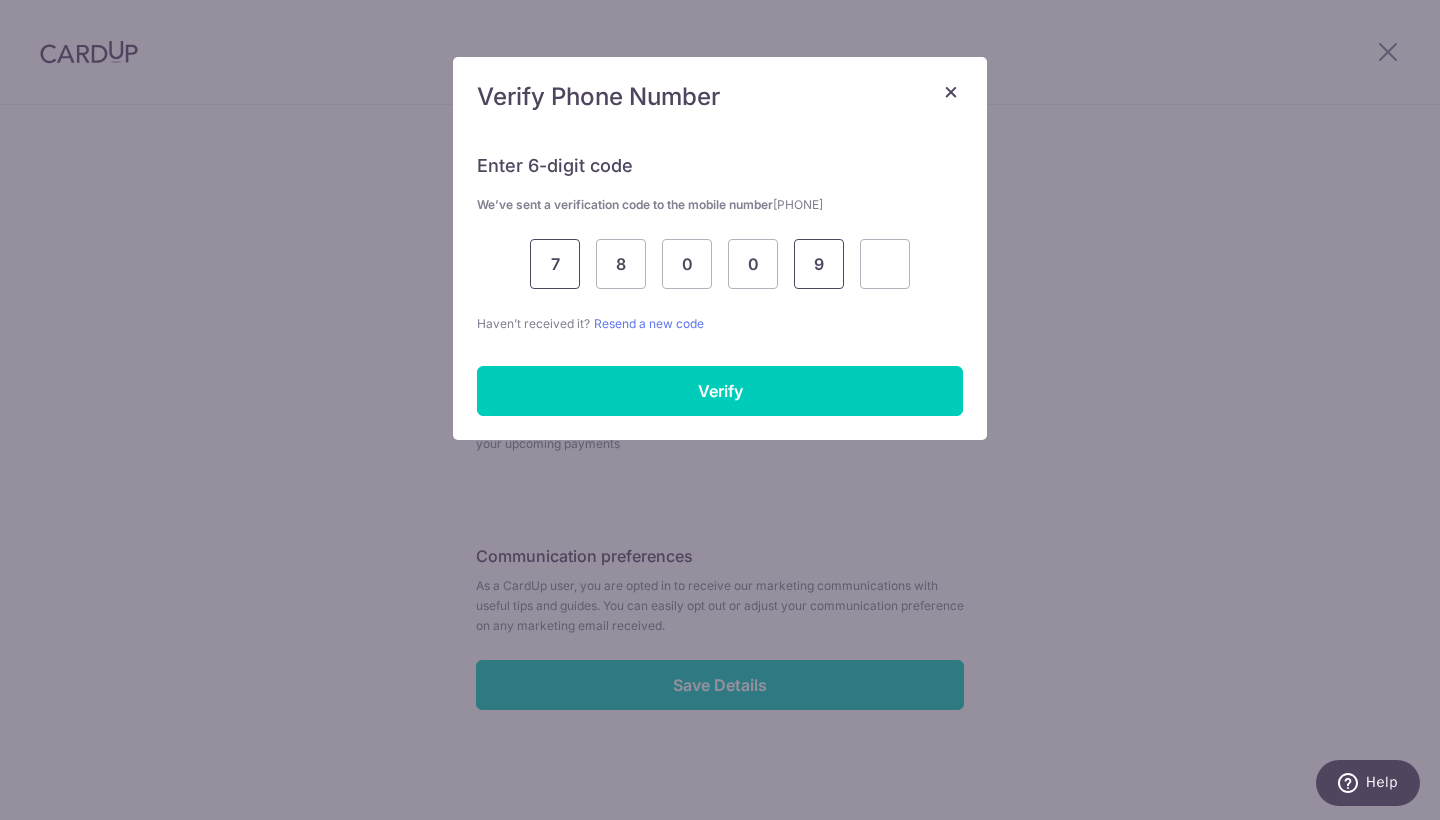 type on "9" 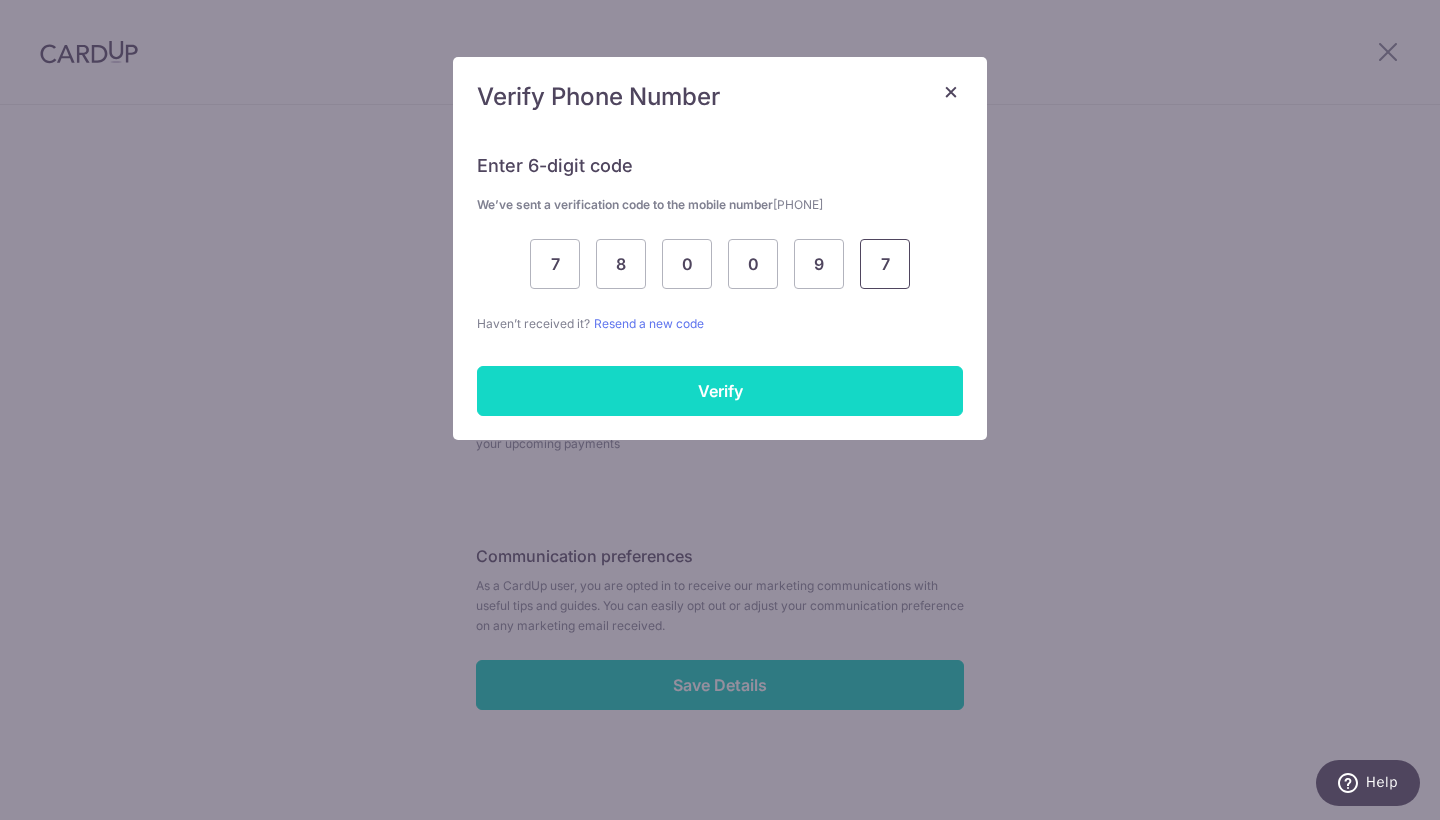 type on "7" 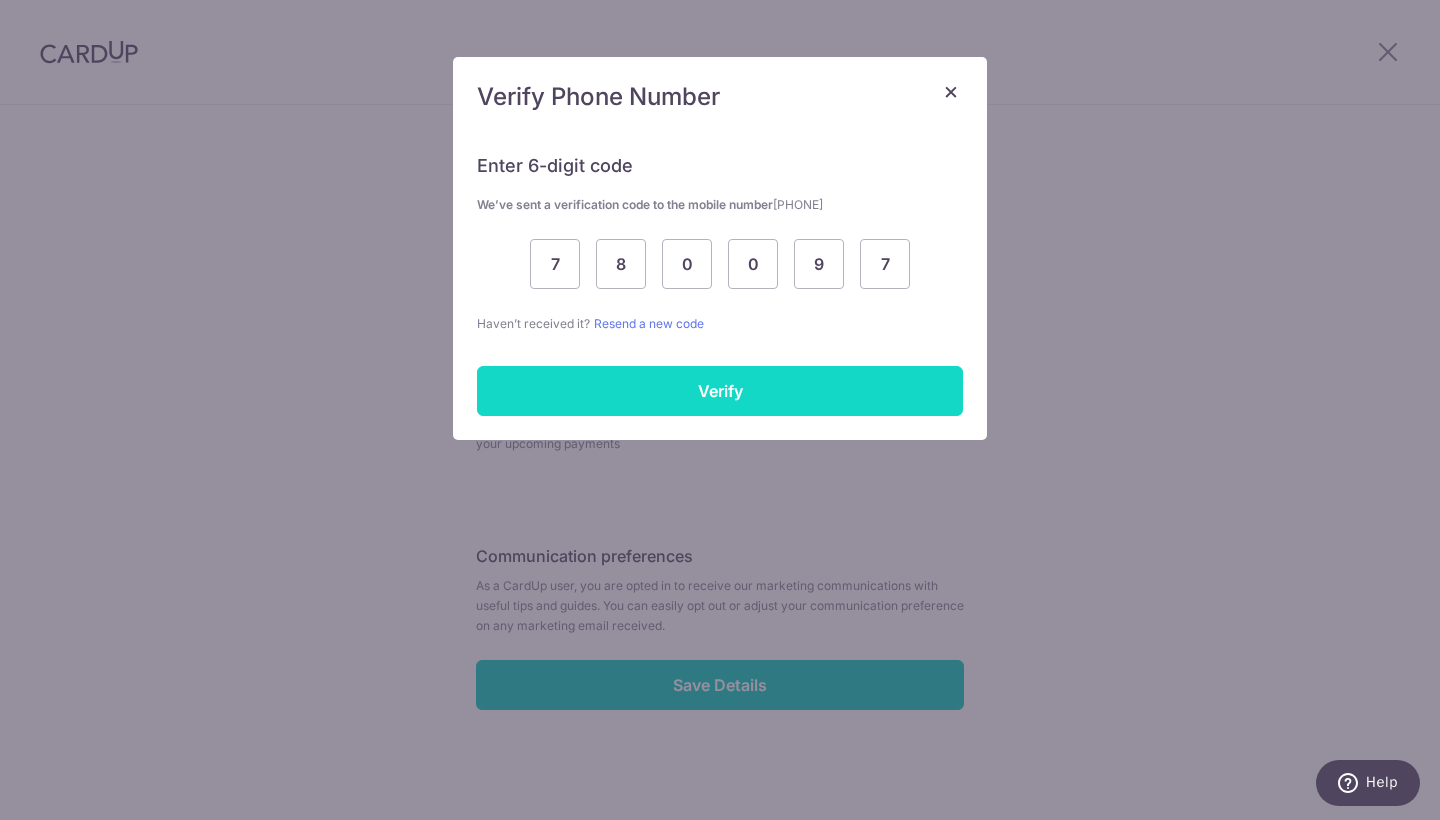 click on "Verify" at bounding box center (720, 391) 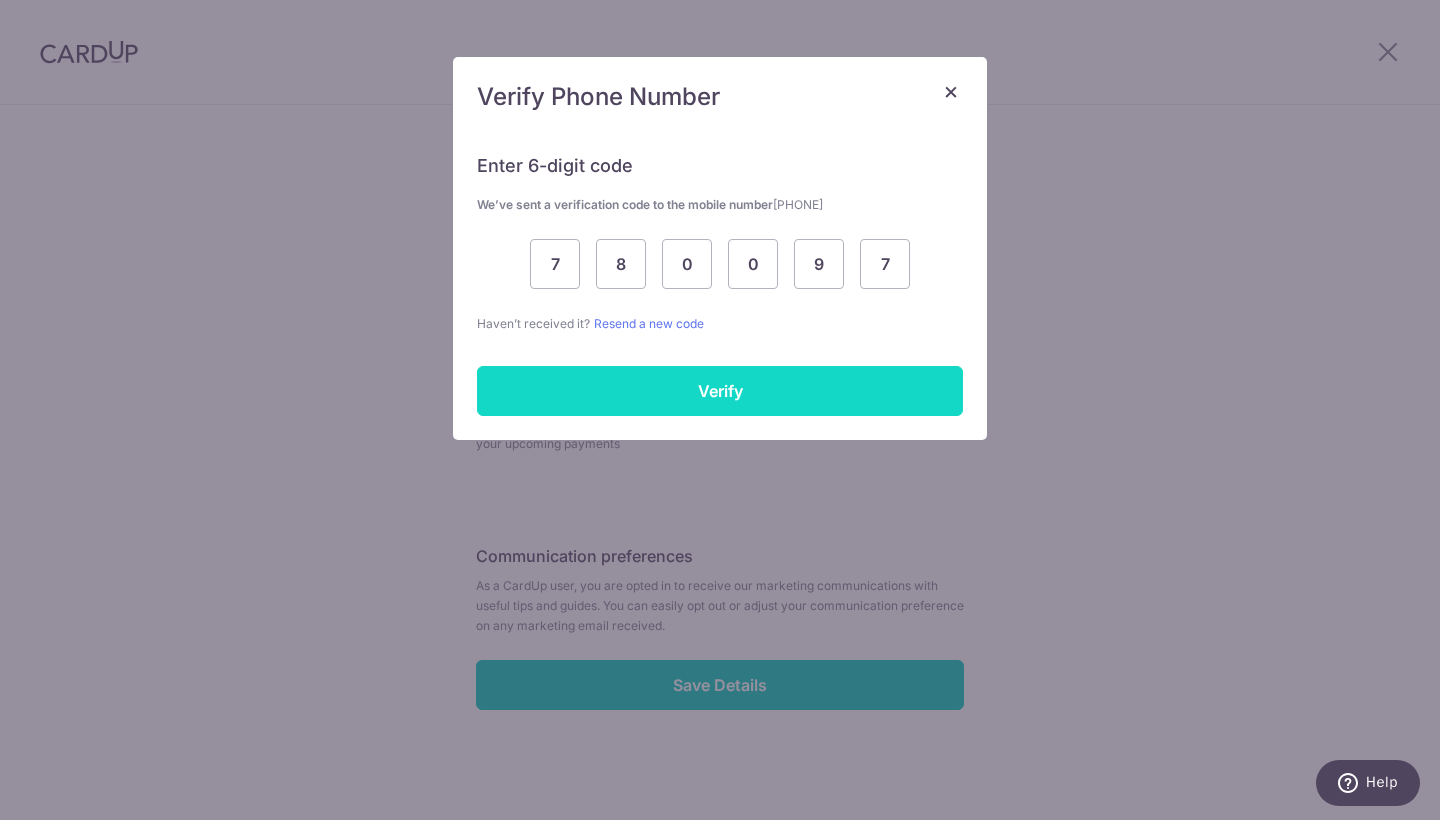 scroll, scrollTop: 743, scrollLeft: 0, axis: vertical 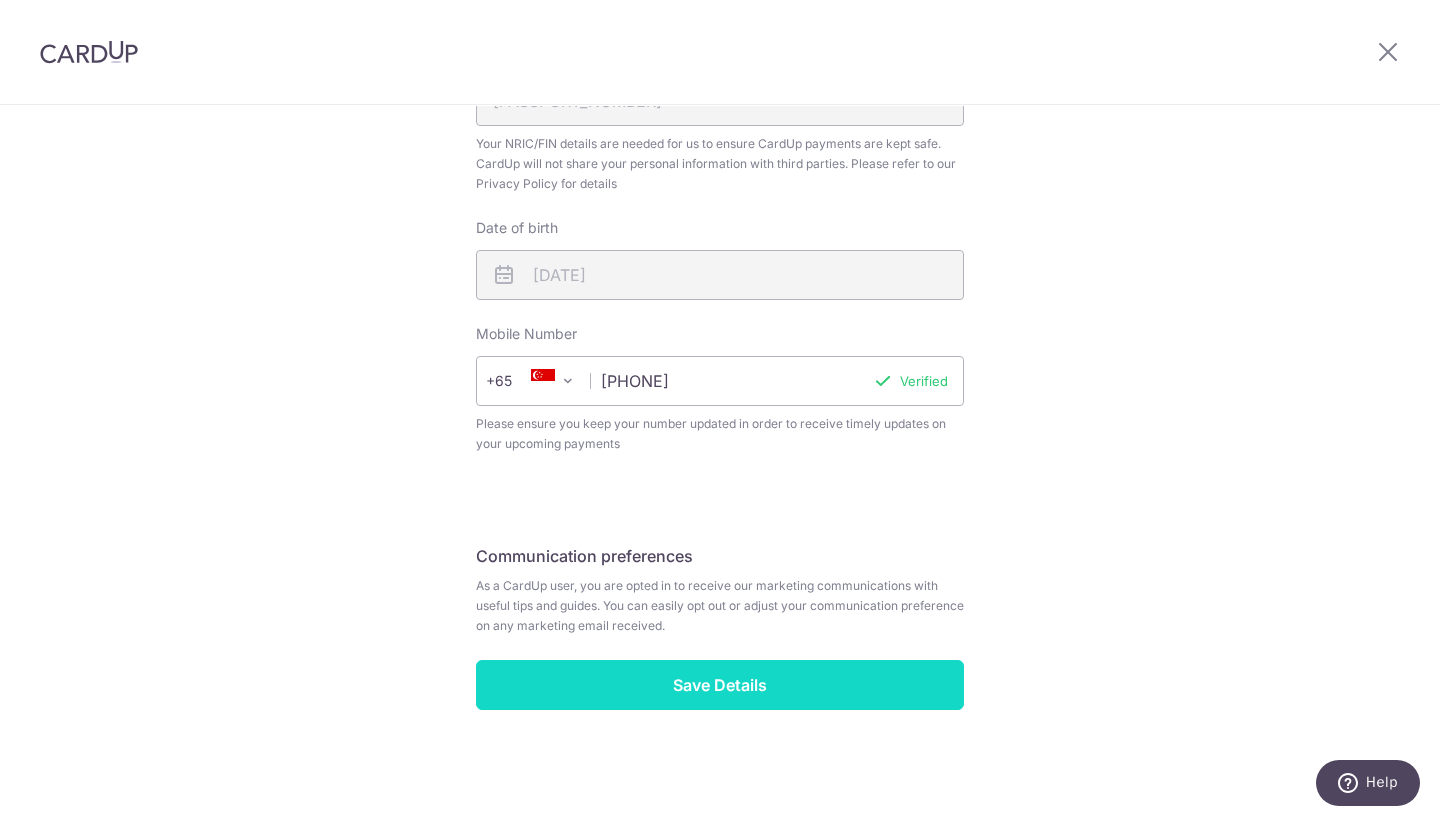 click on "Save Details" at bounding box center (720, 685) 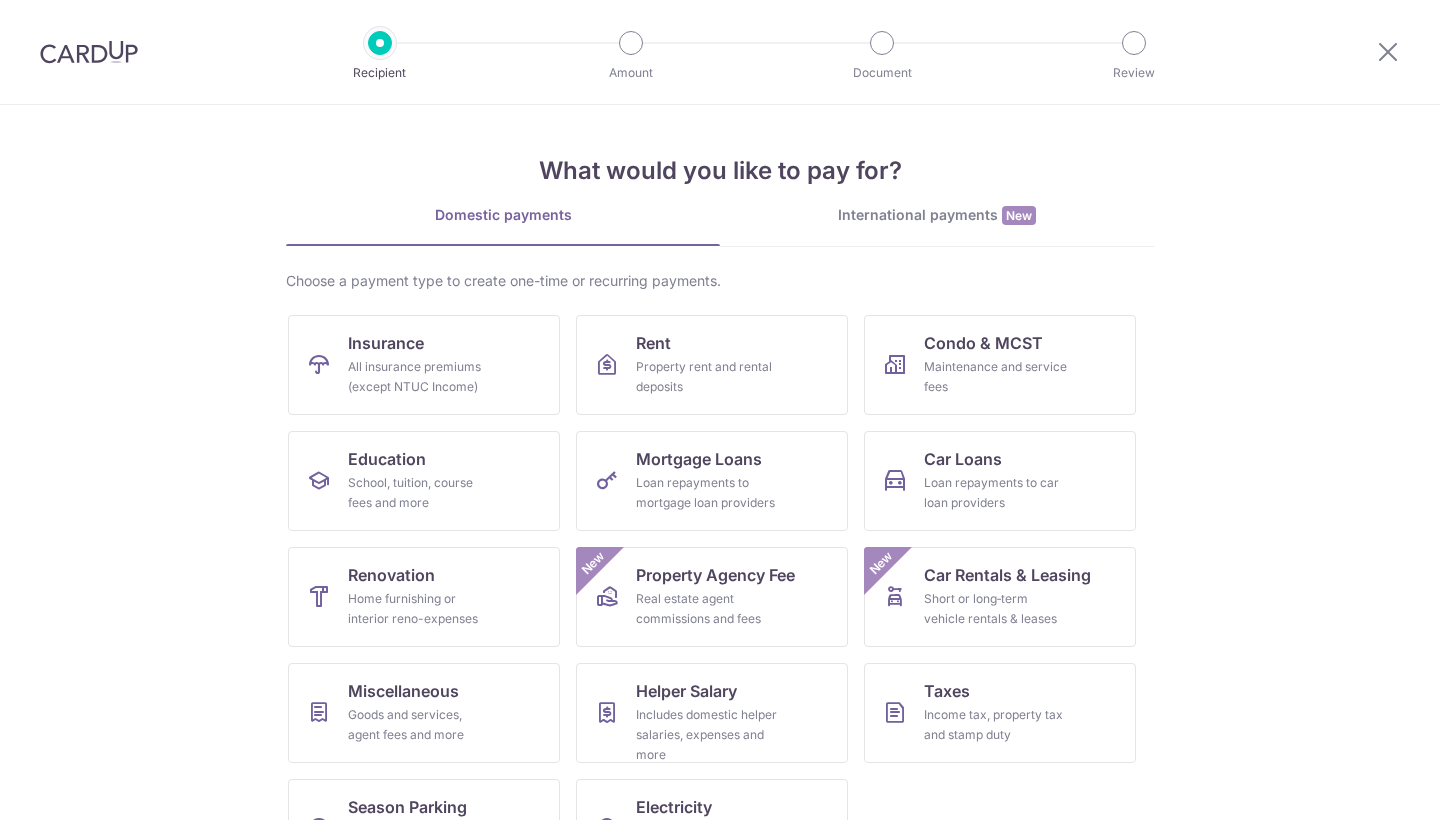 scroll, scrollTop: 0, scrollLeft: 0, axis: both 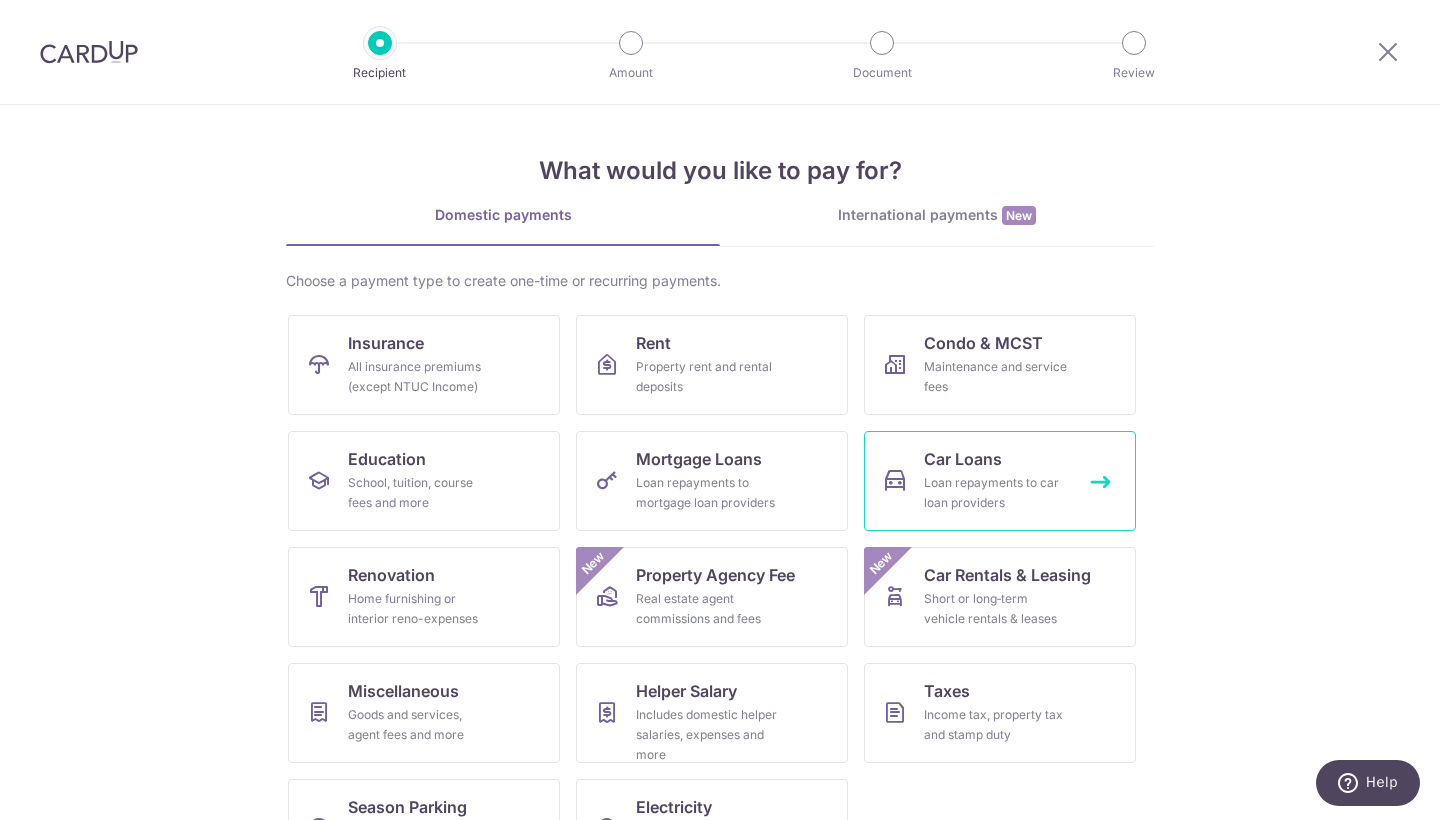 click on "Loan repayments to car loan providers" at bounding box center [996, 493] 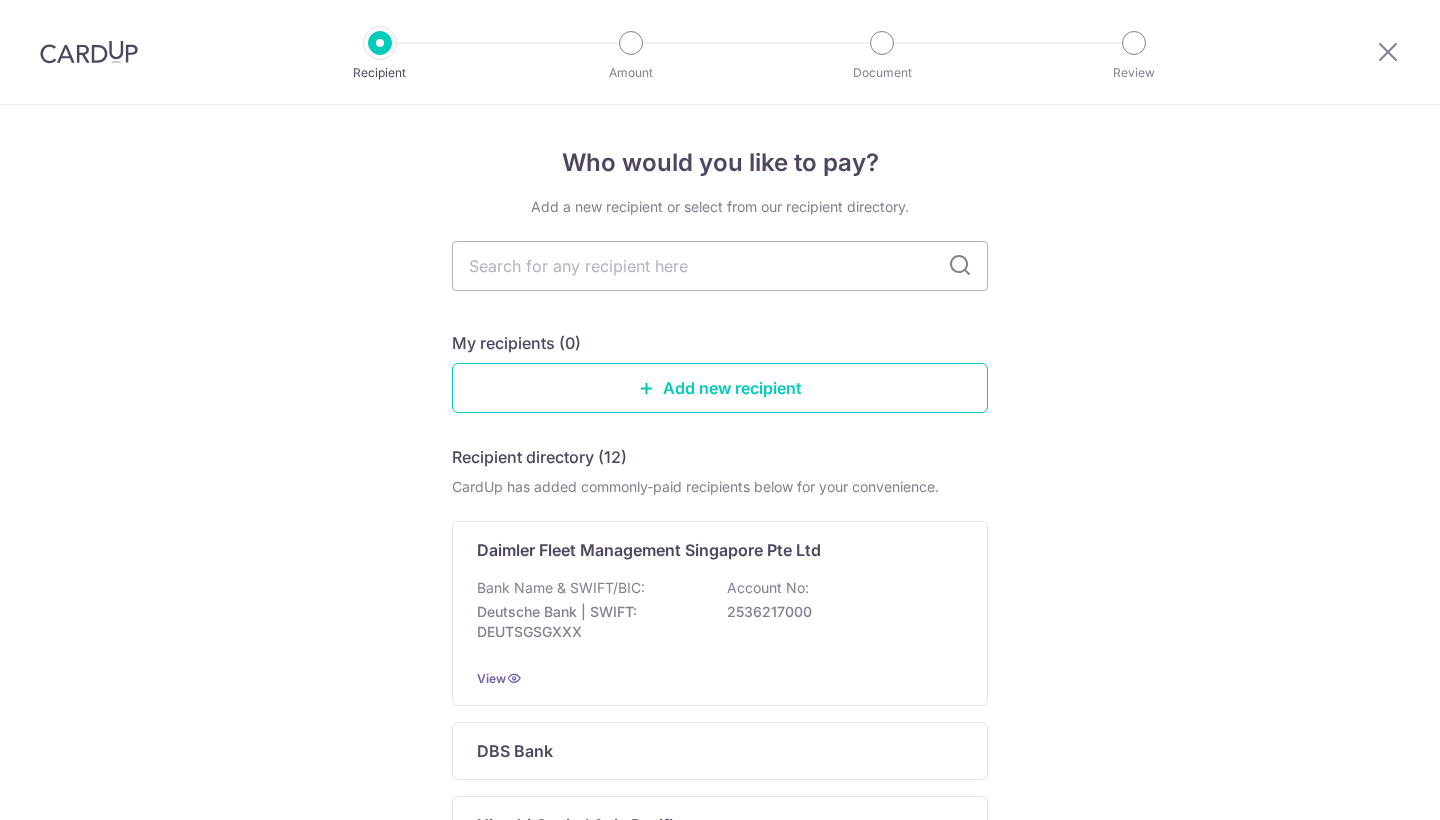 scroll, scrollTop: 0, scrollLeft: 0, axis: both 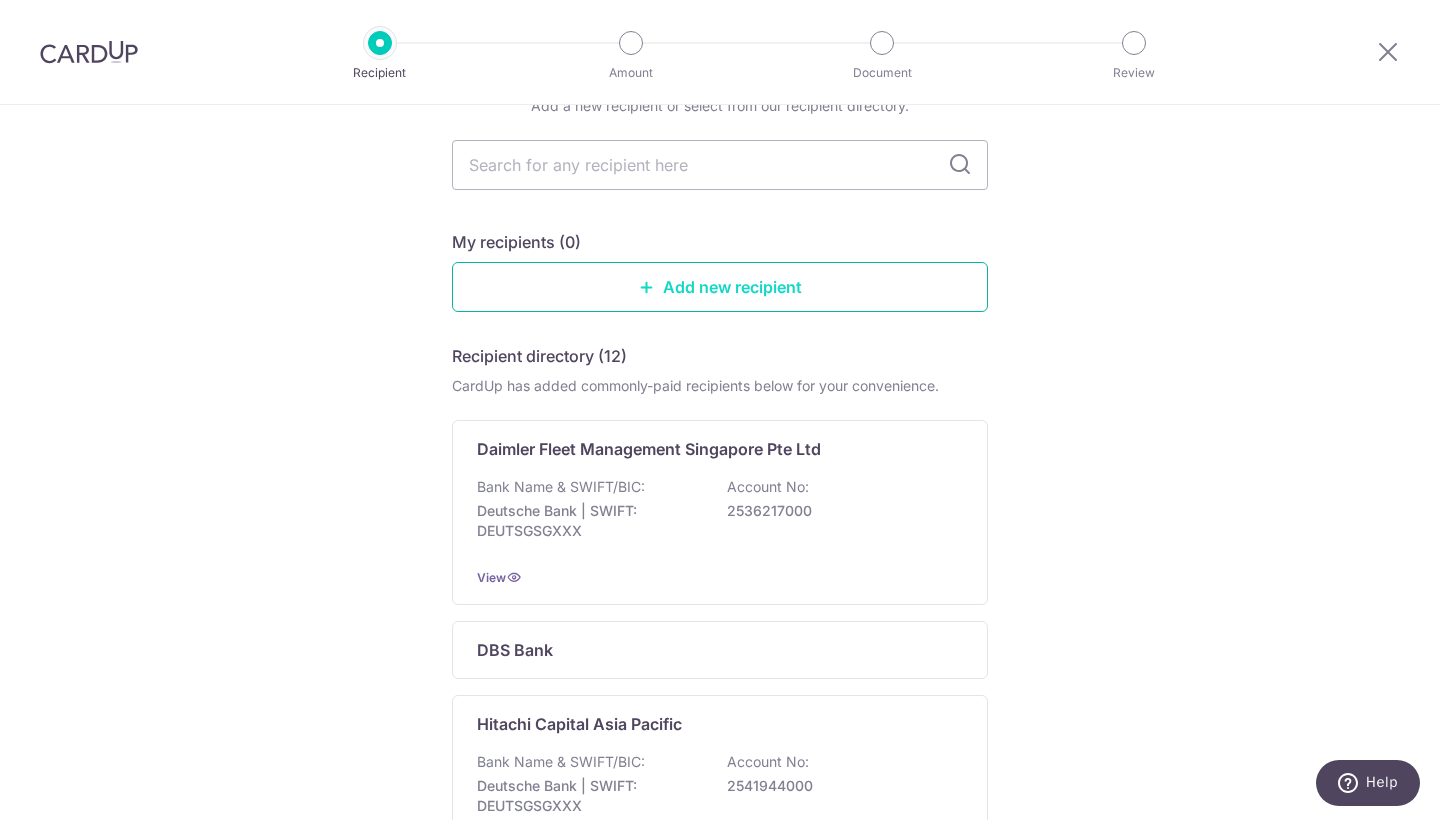click on "Add new recipient" at bounding box center [720, 287] 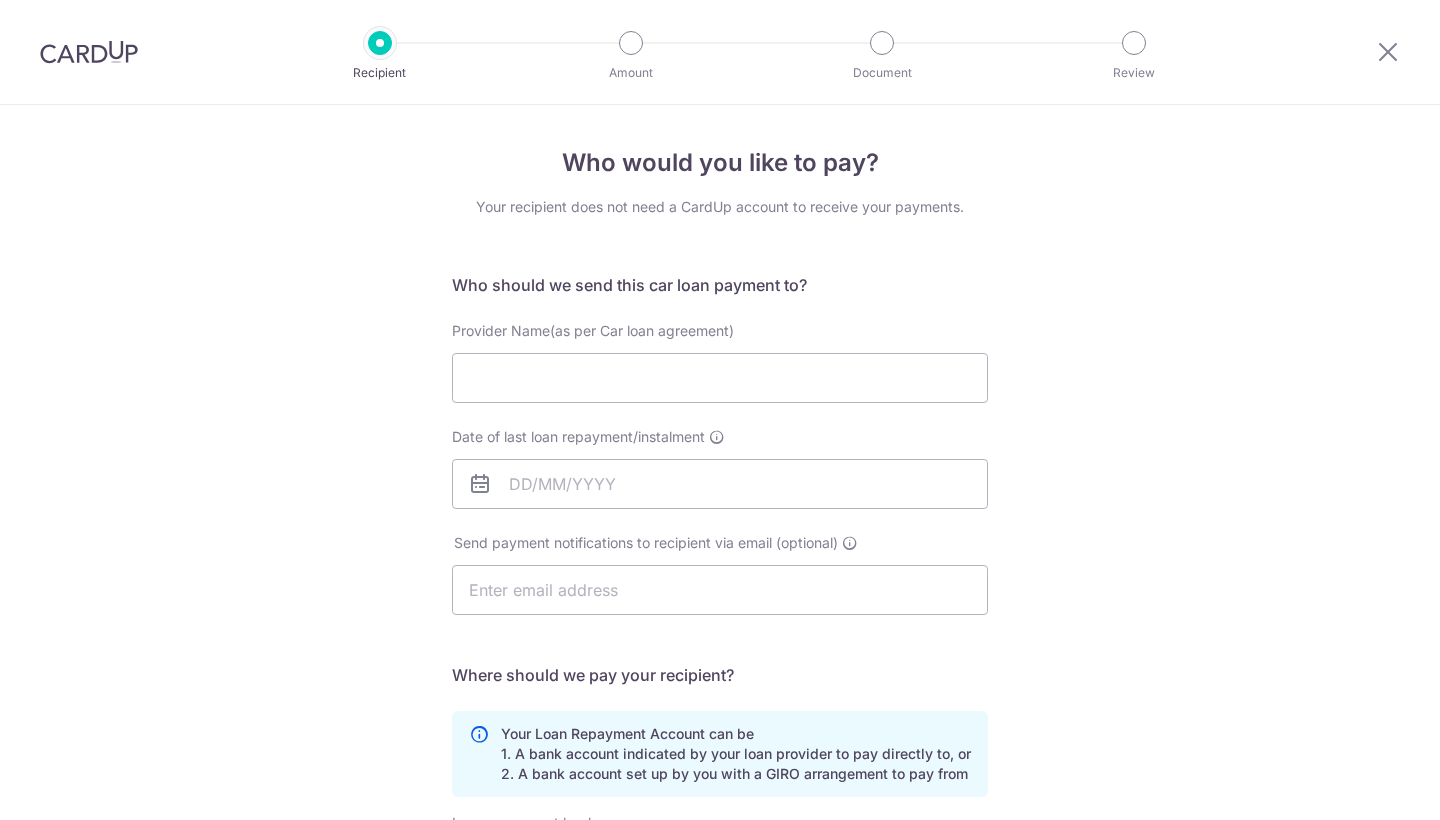 scroll, scrollTop: 0, scrollLeft: 0, axis: both 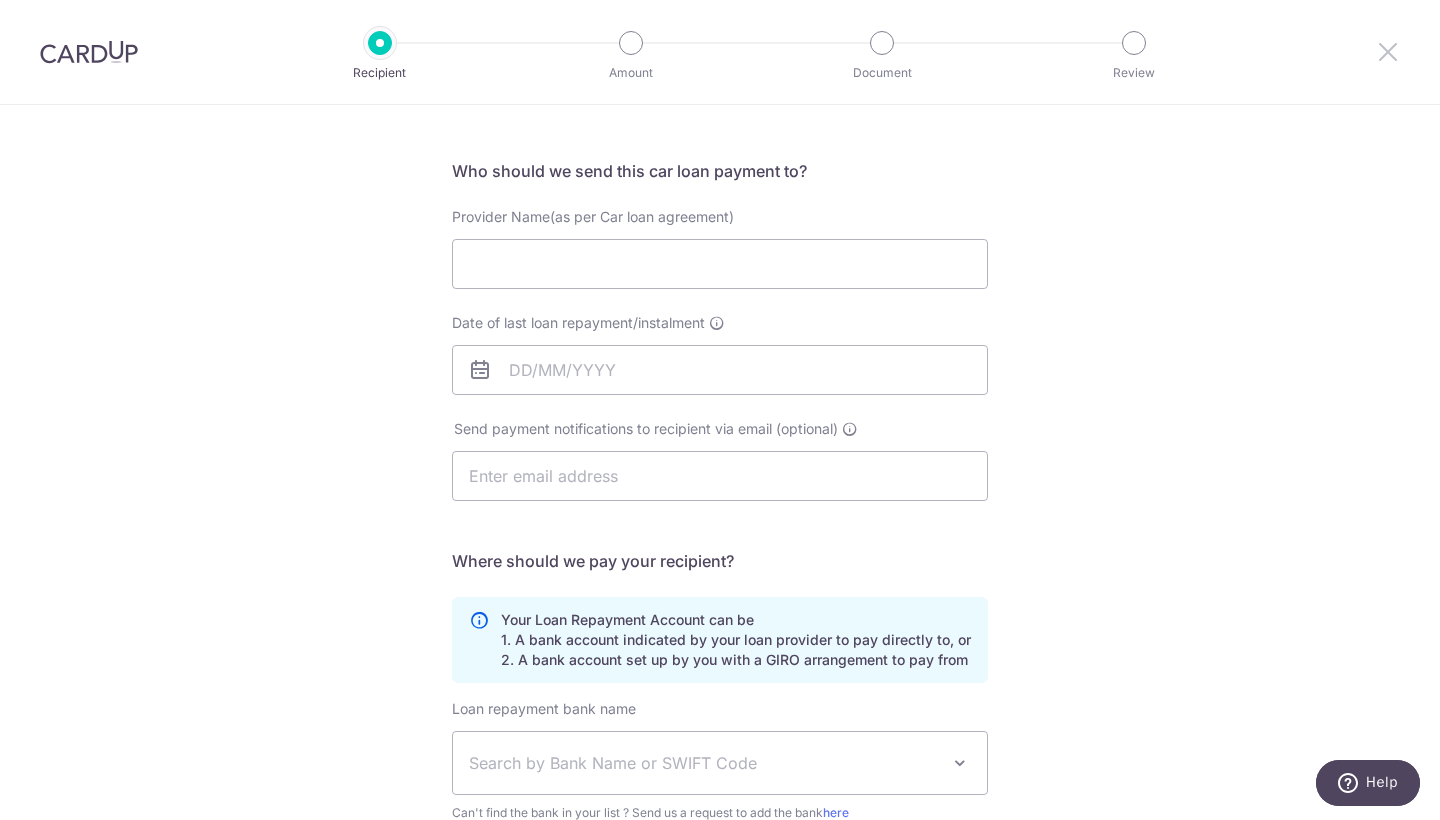 click at bounding box center (1388, 51) 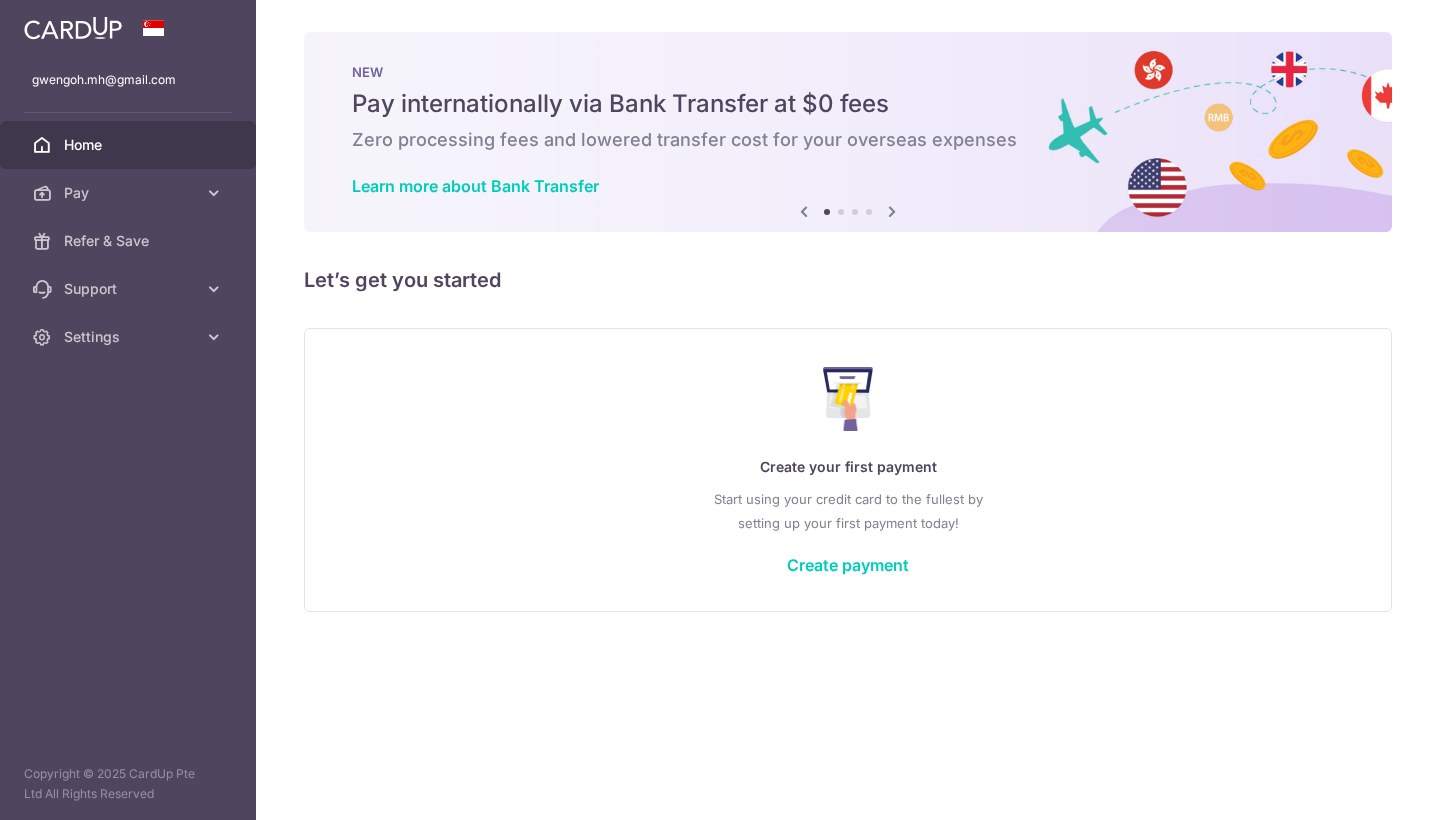 scroll, scrollTop: 0, scrollLeft: 0, axis: both 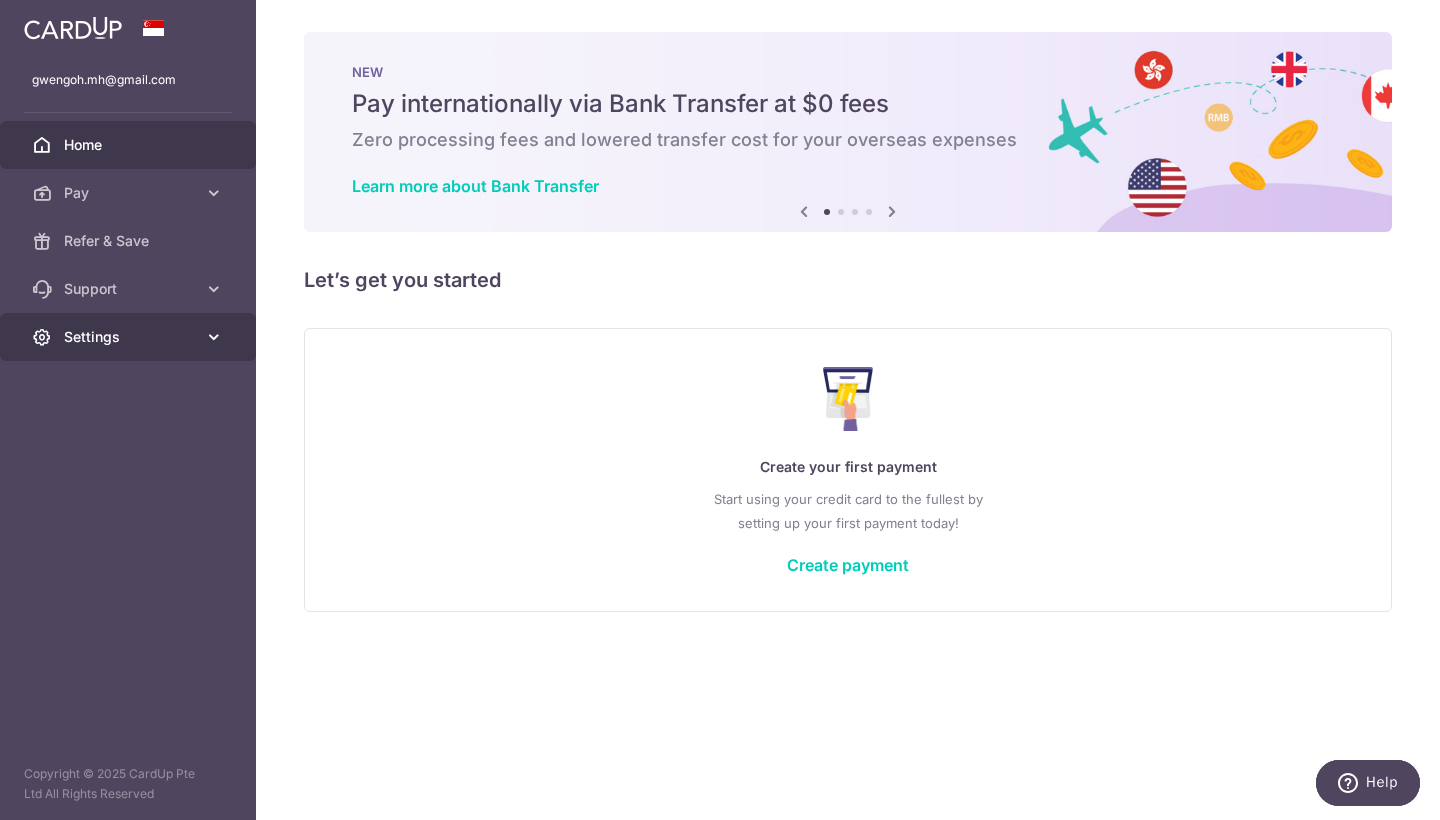 click on "Settings" at bounding box center (130, 337) 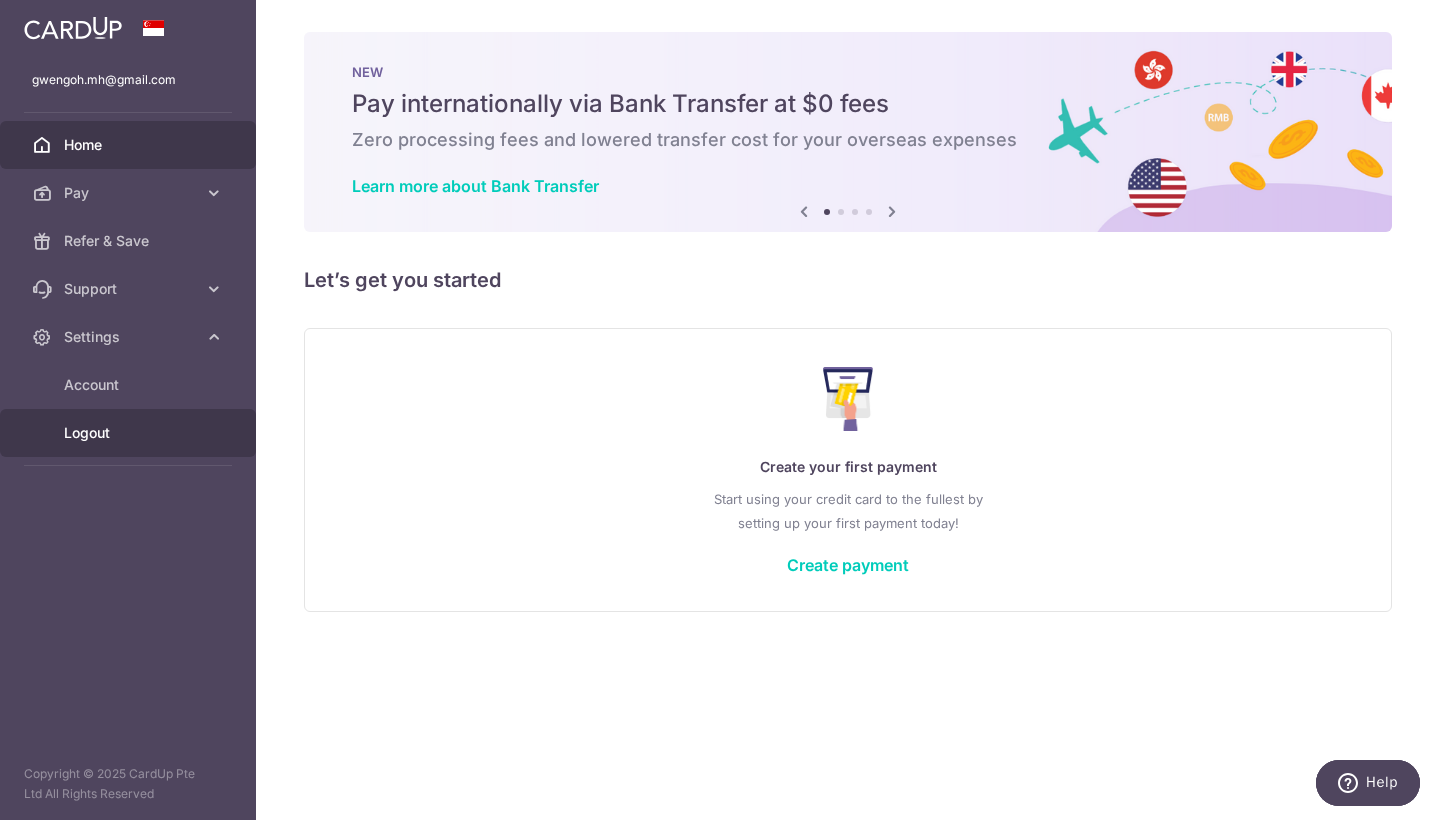 click on "Logout" at bounding box center [130, 433] 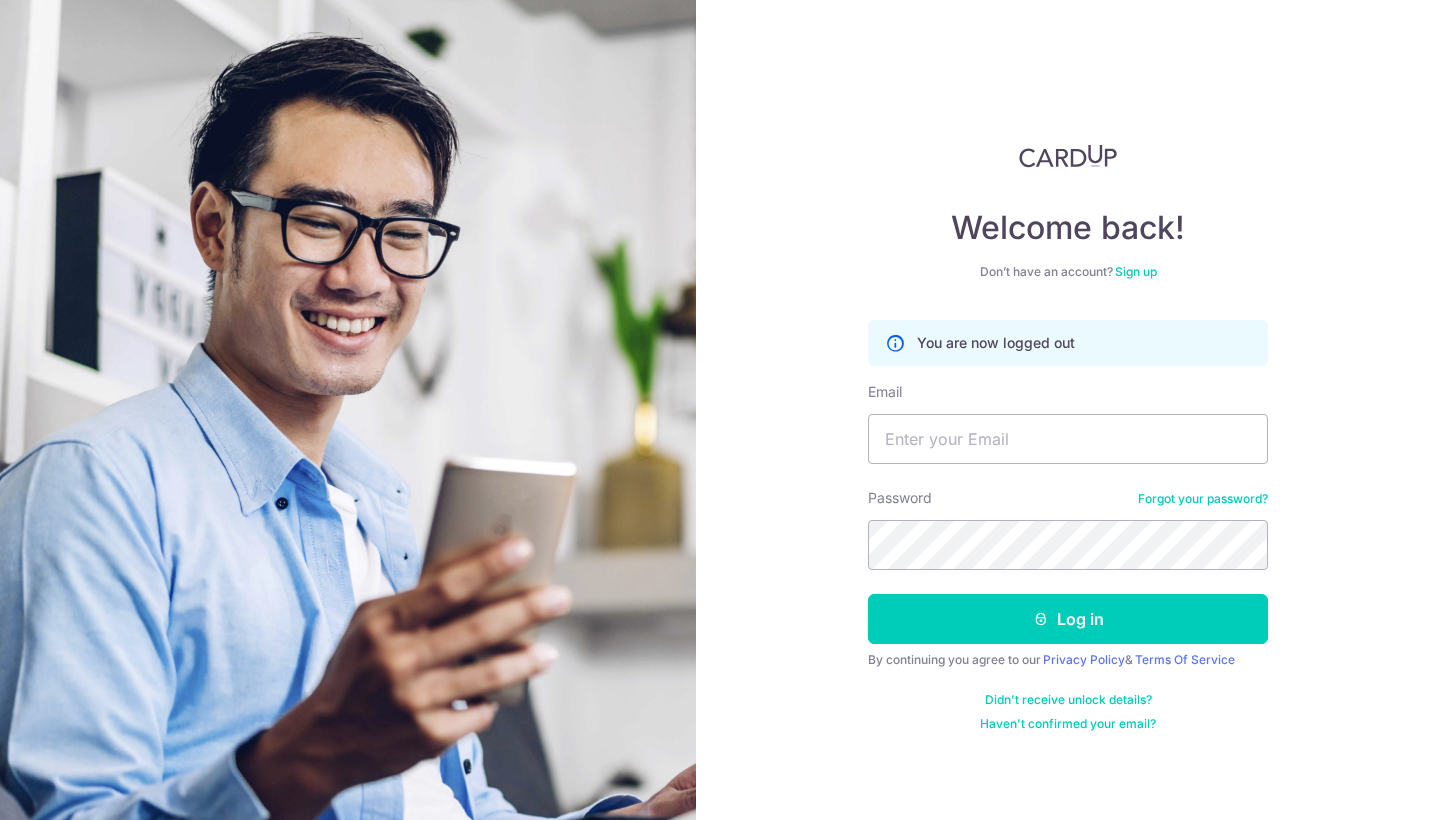 scroll, scrollTop: 0, scrollLeft: 0, axis: both 